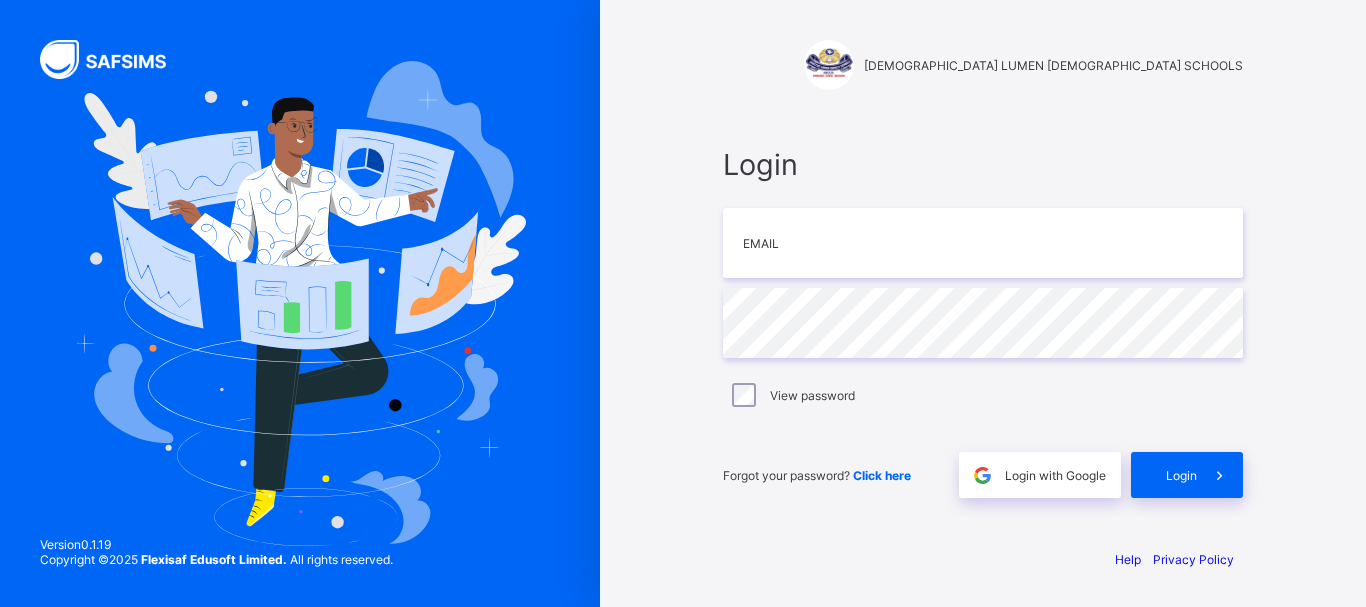 scroll, scrollTop: 0, scrollLeft: 0, axis: both 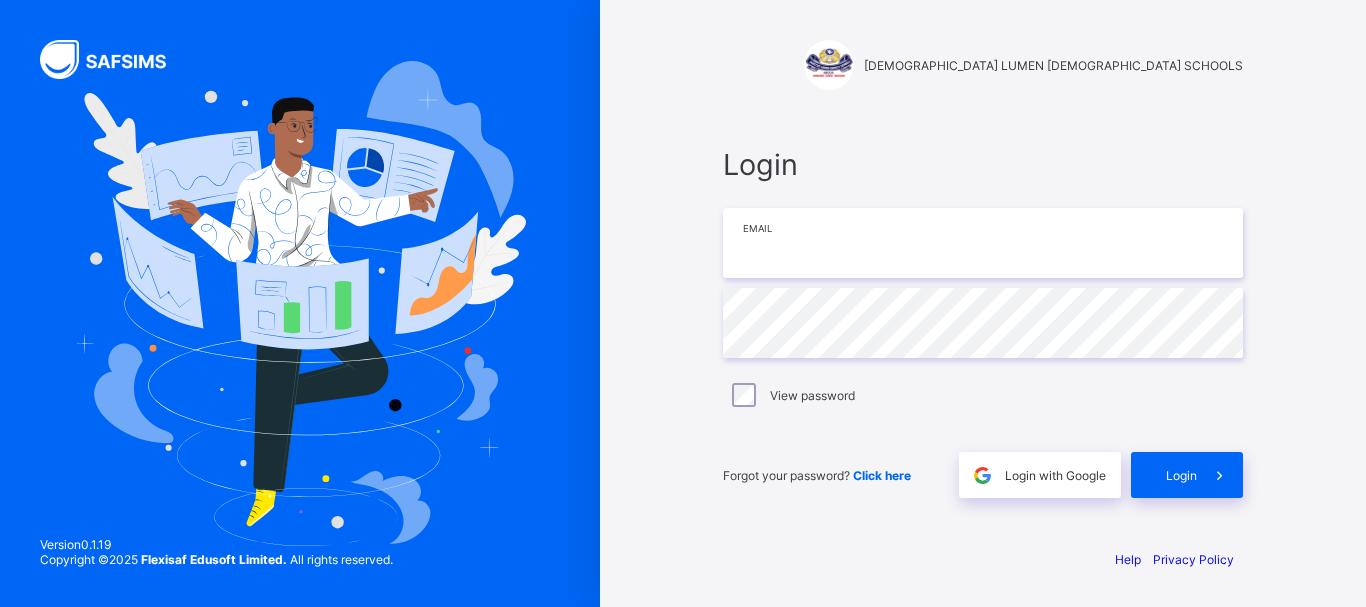 type on "**********" 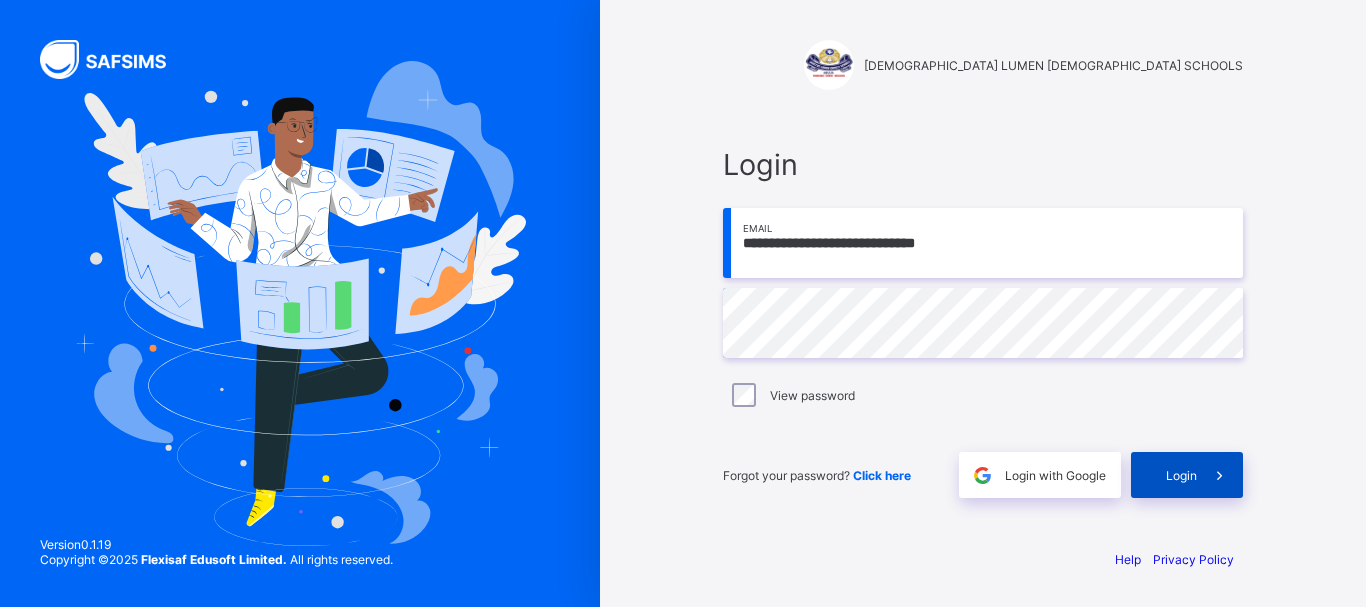 click at bounding box center [1220, 475] 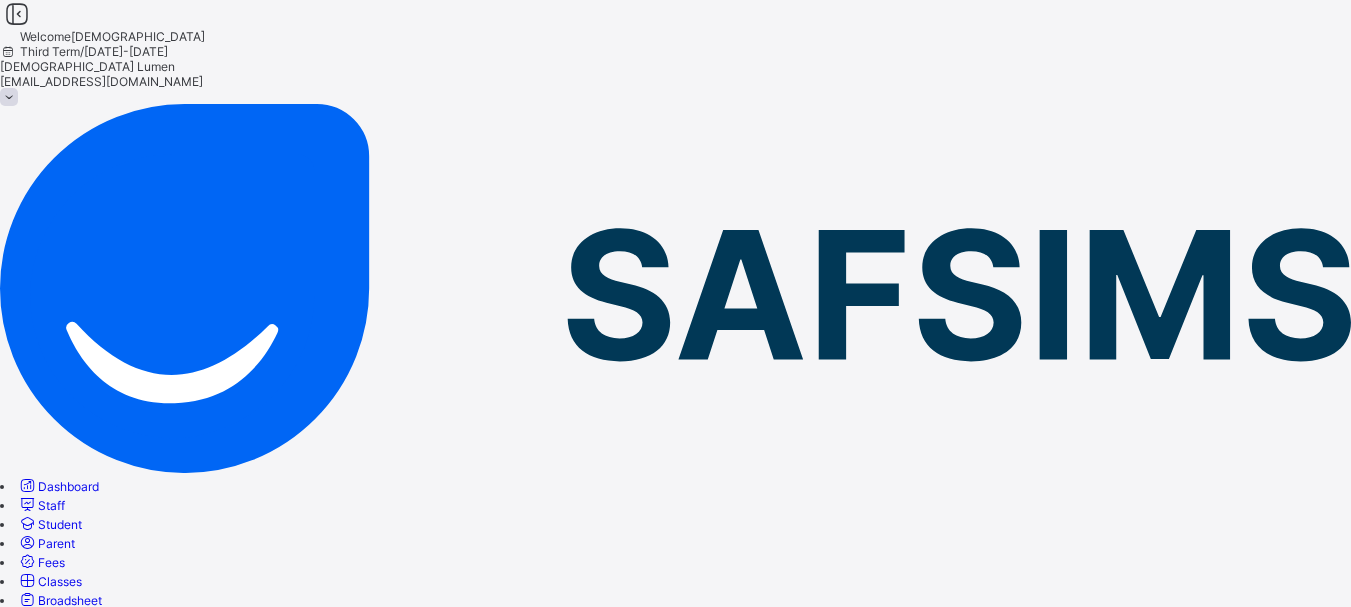 click at bounding box center [9, 97] 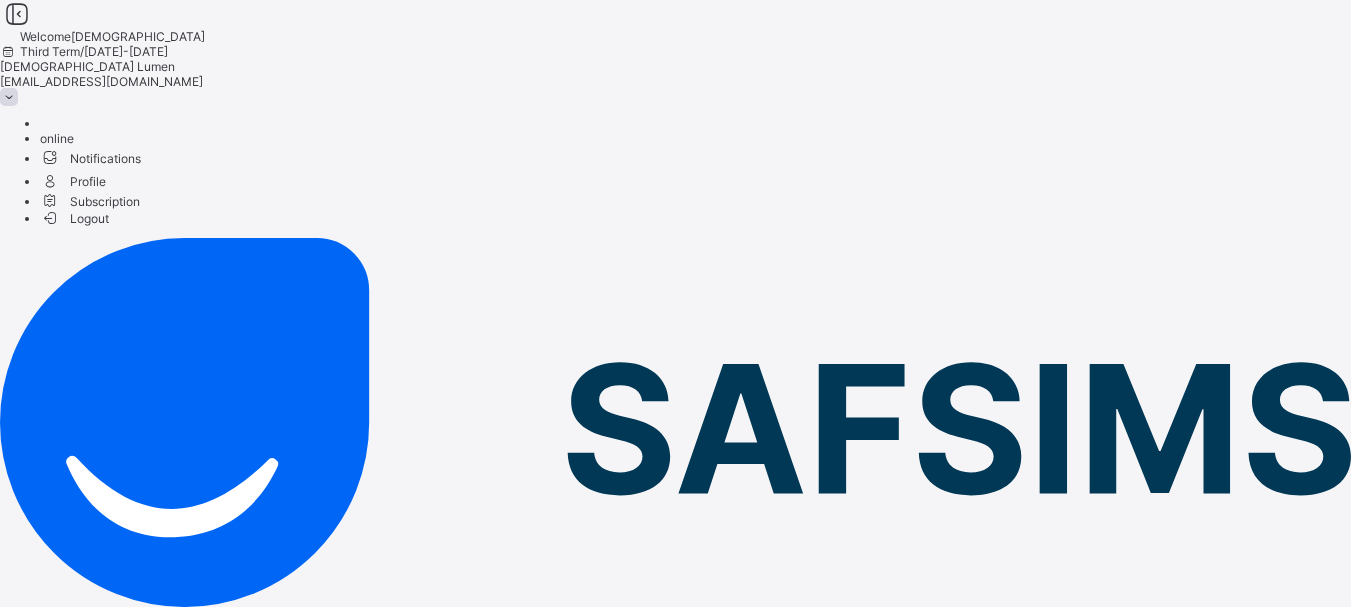 click on "Logout" at bounding box center [74, 218] 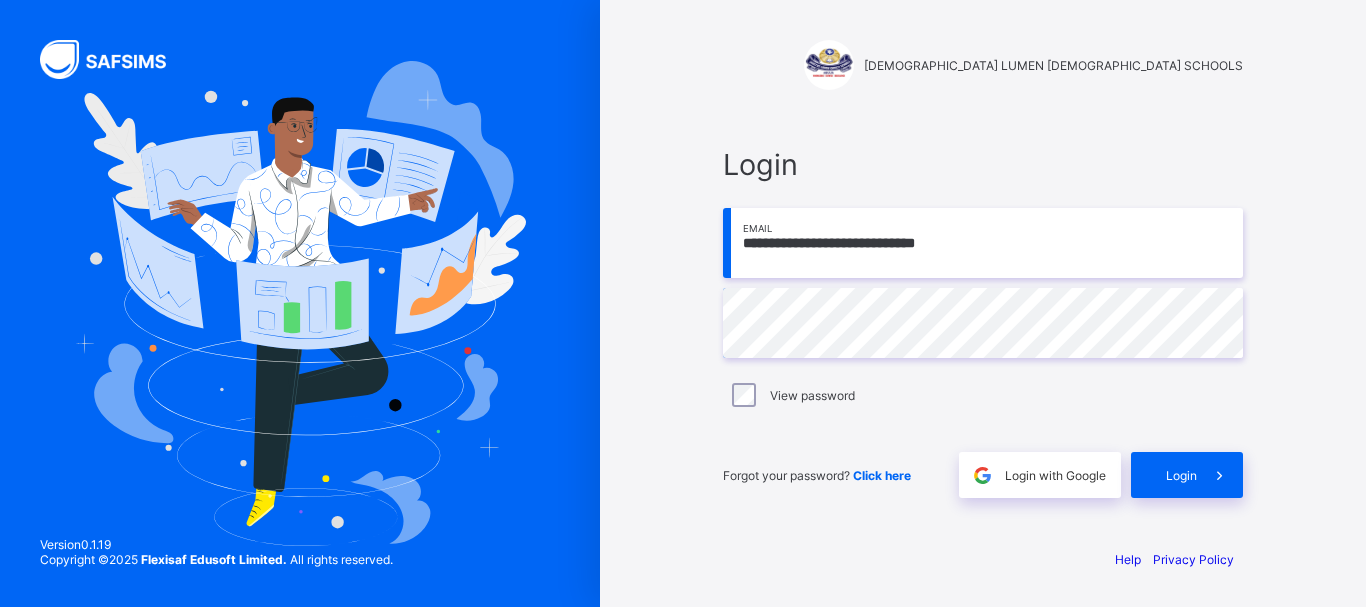 click on "**********" at bounding box center [983, 243] 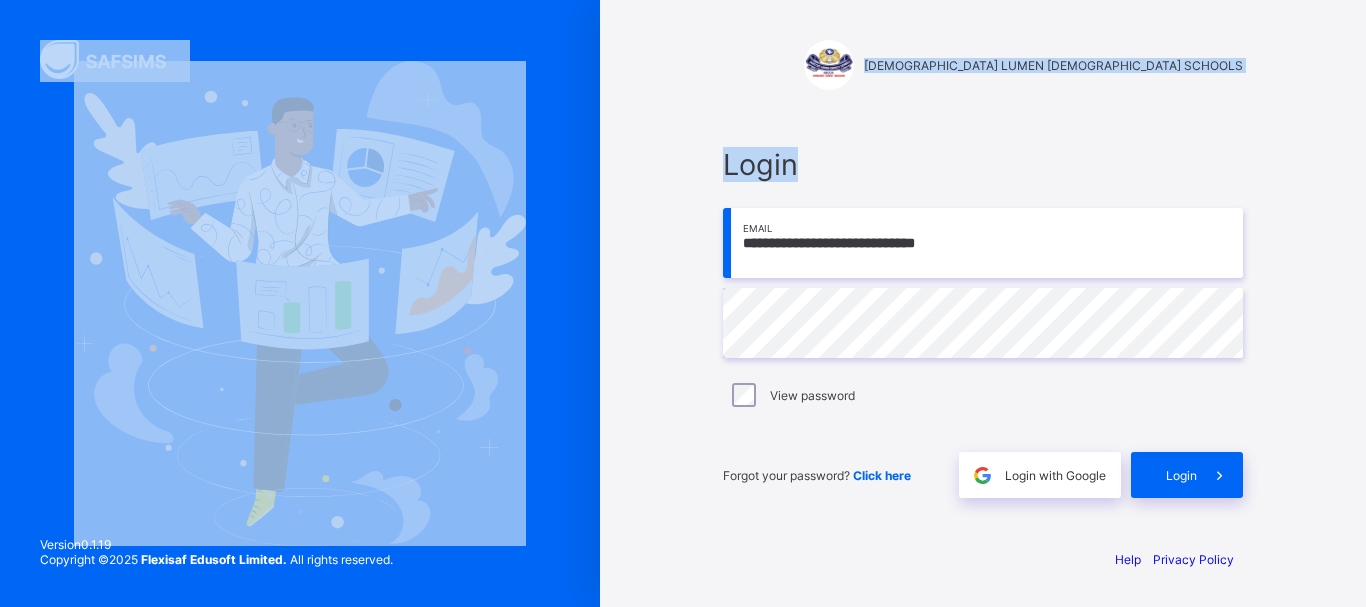 click on "**********" at bounding box center (983, 243) 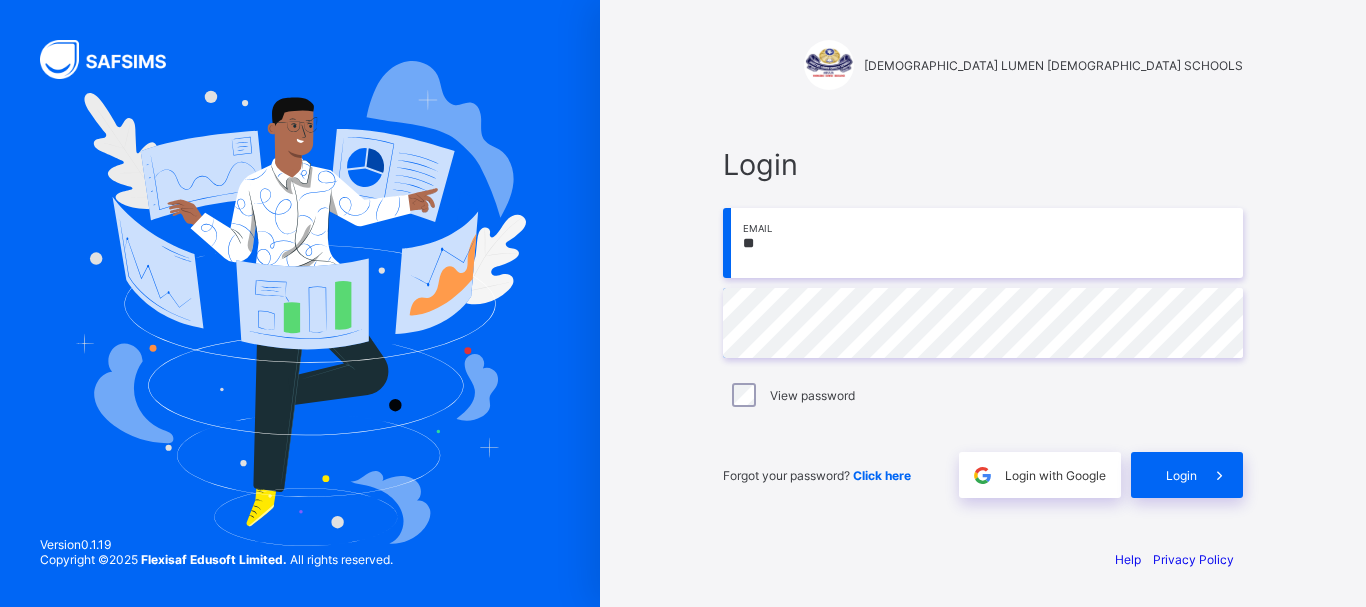 type on "*" 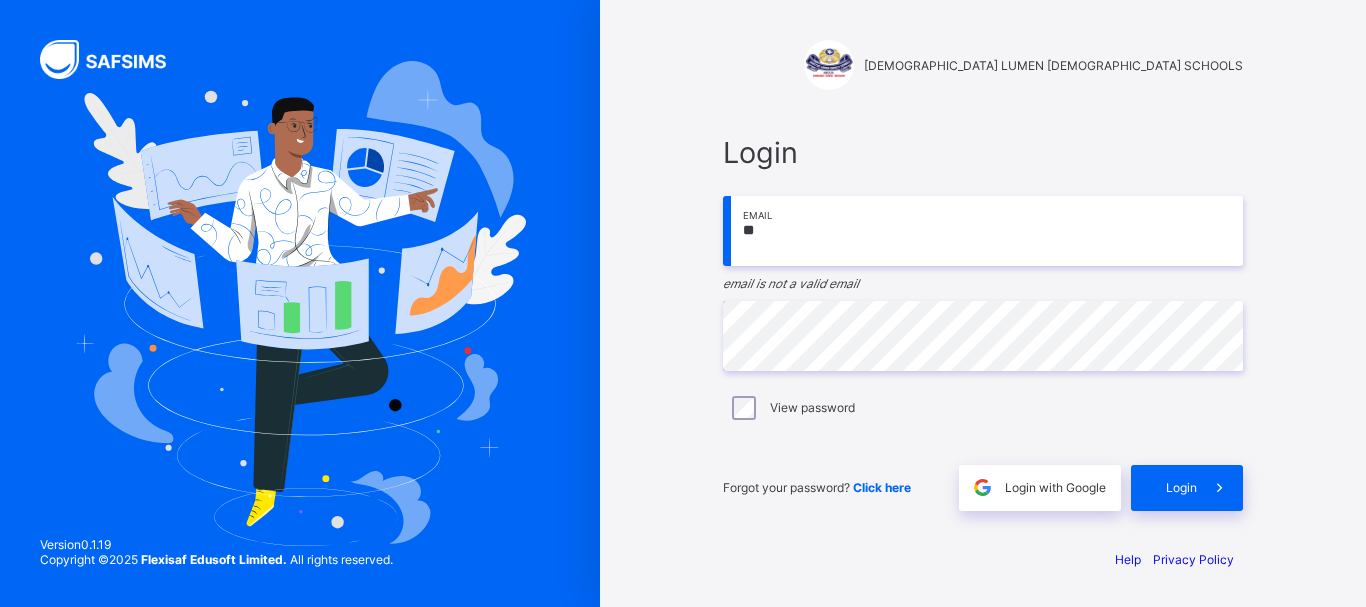 type on "*" 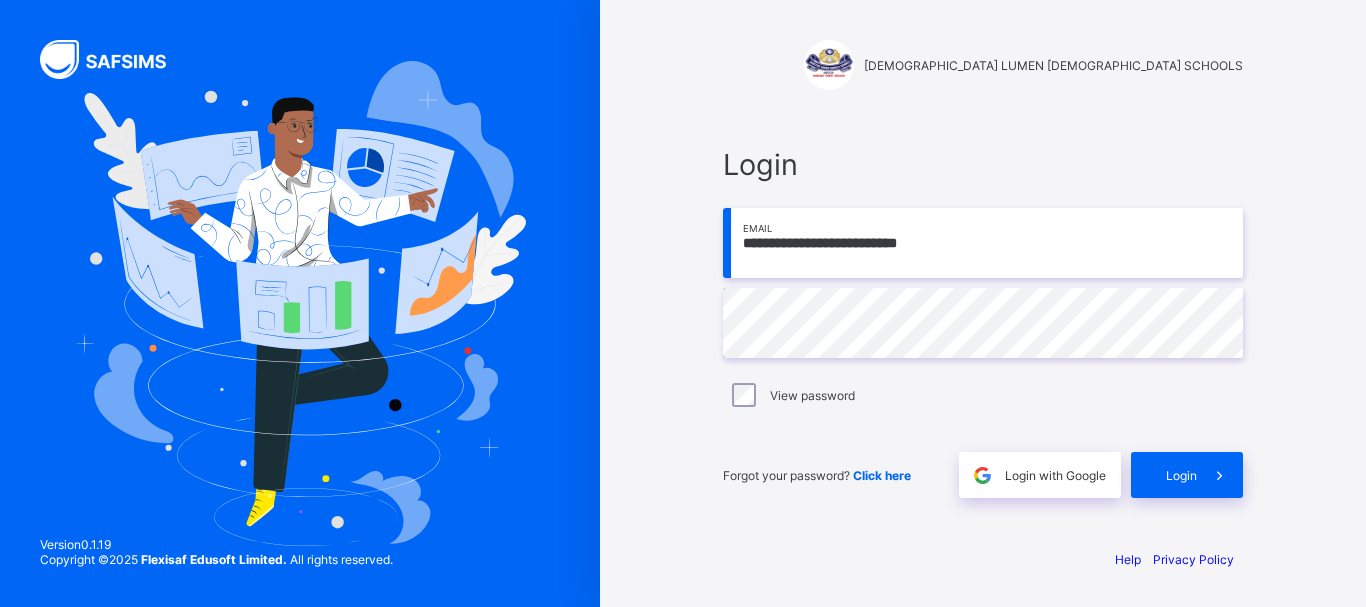 type on "**********" 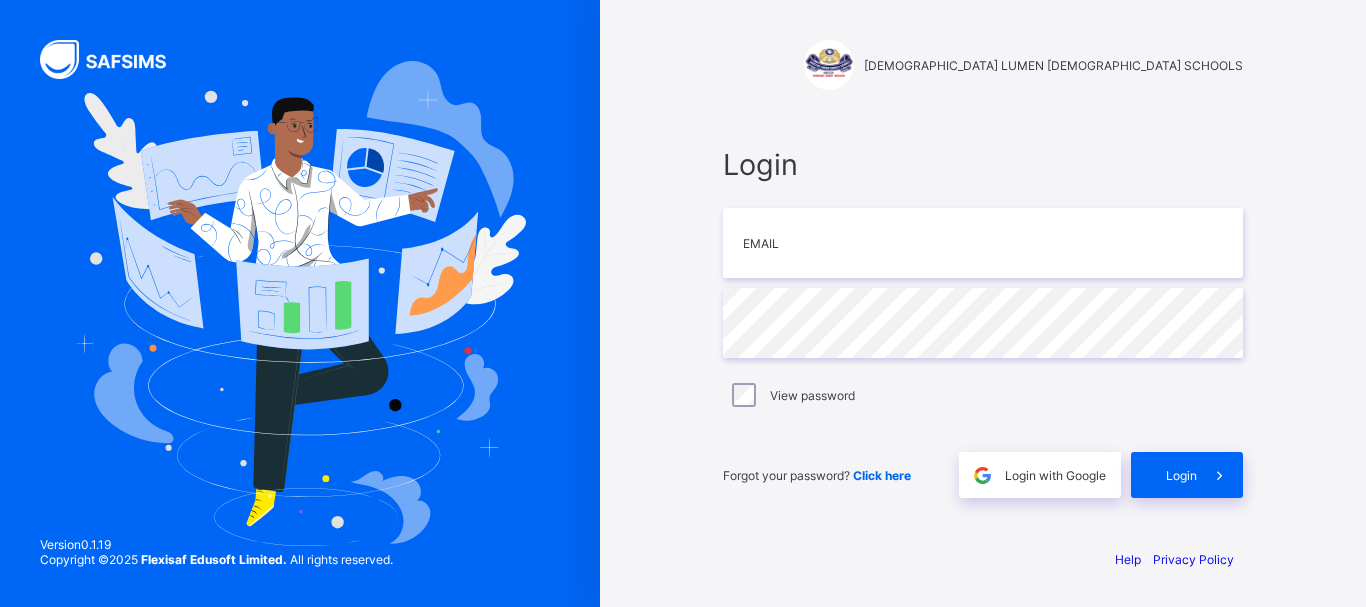 scroll, scrollTop: 0, scrollLeft: 0, axis: both 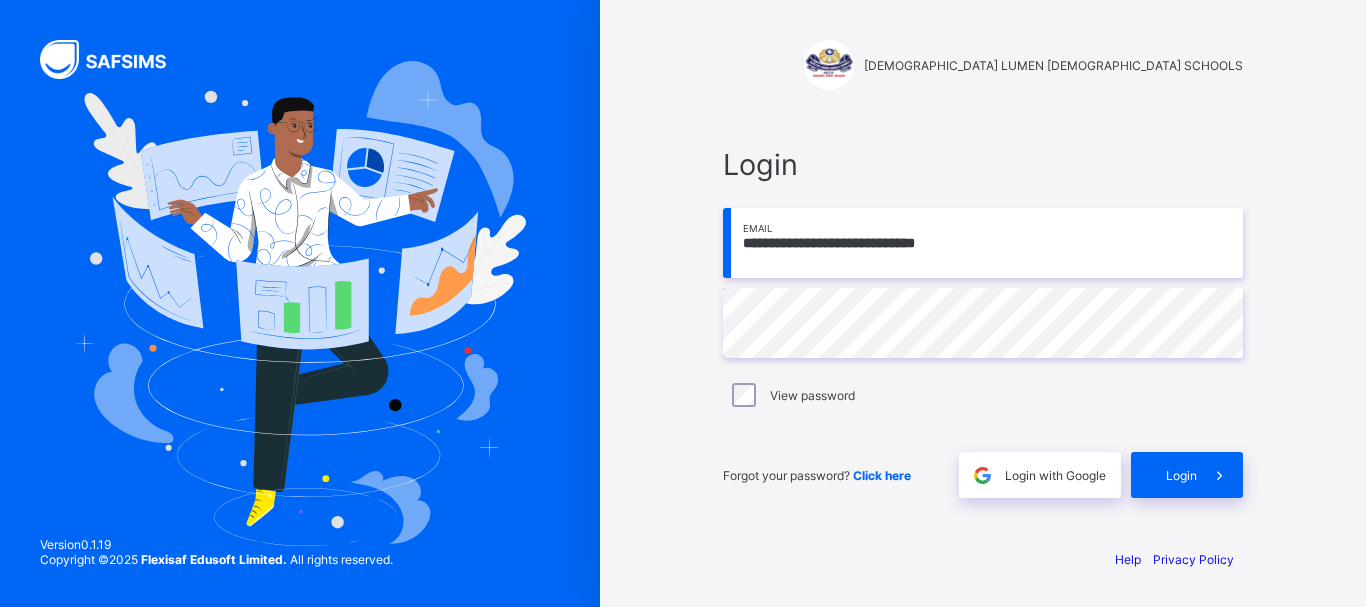 click on "**********" at bounding box center (983, 243) 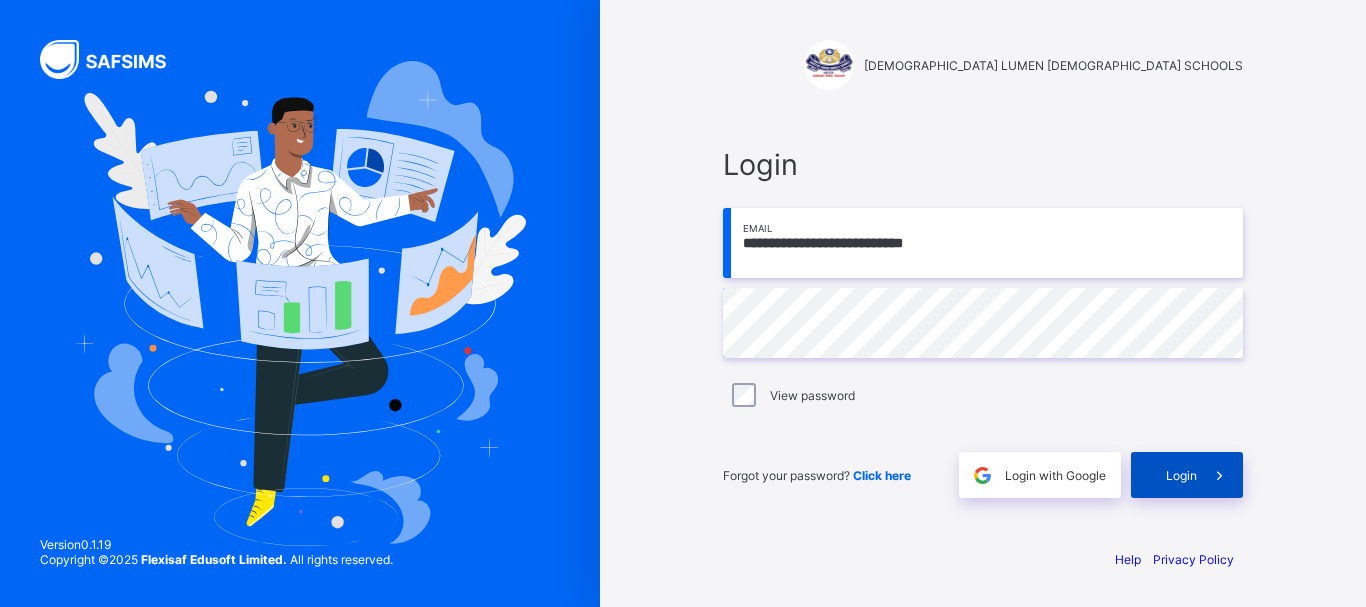 click on "Login" at bounding box center [1187, 475] 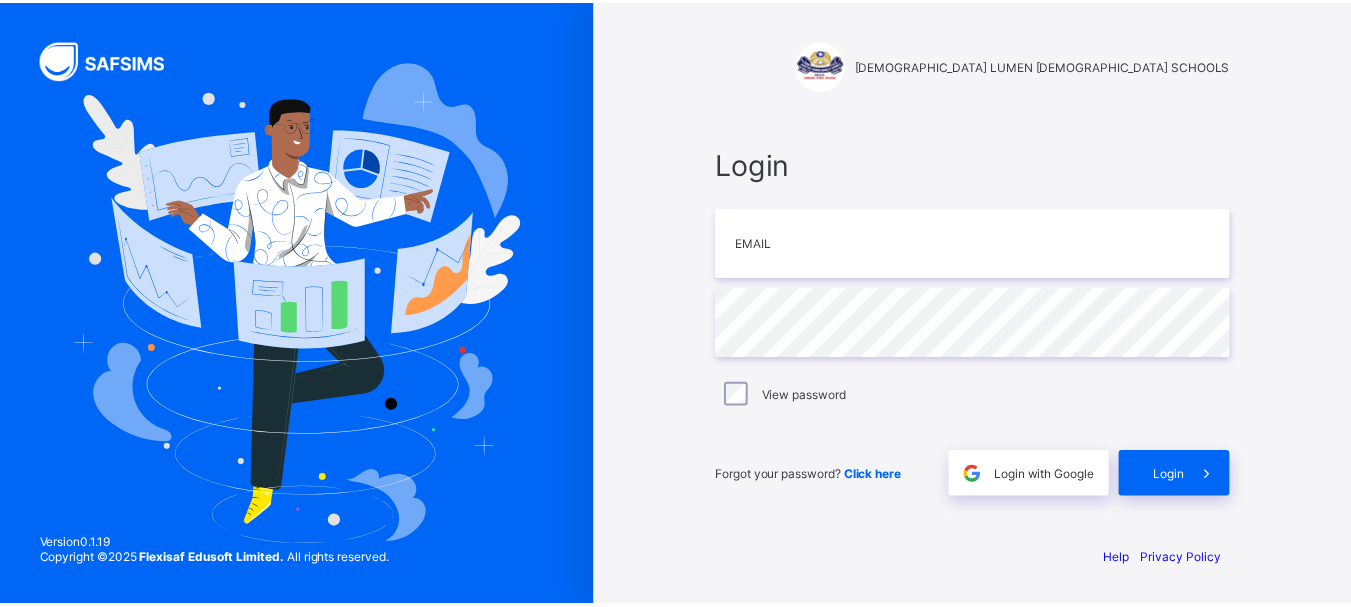 scroll, scrollTop: 0, scrollLeft: 0, axis: both 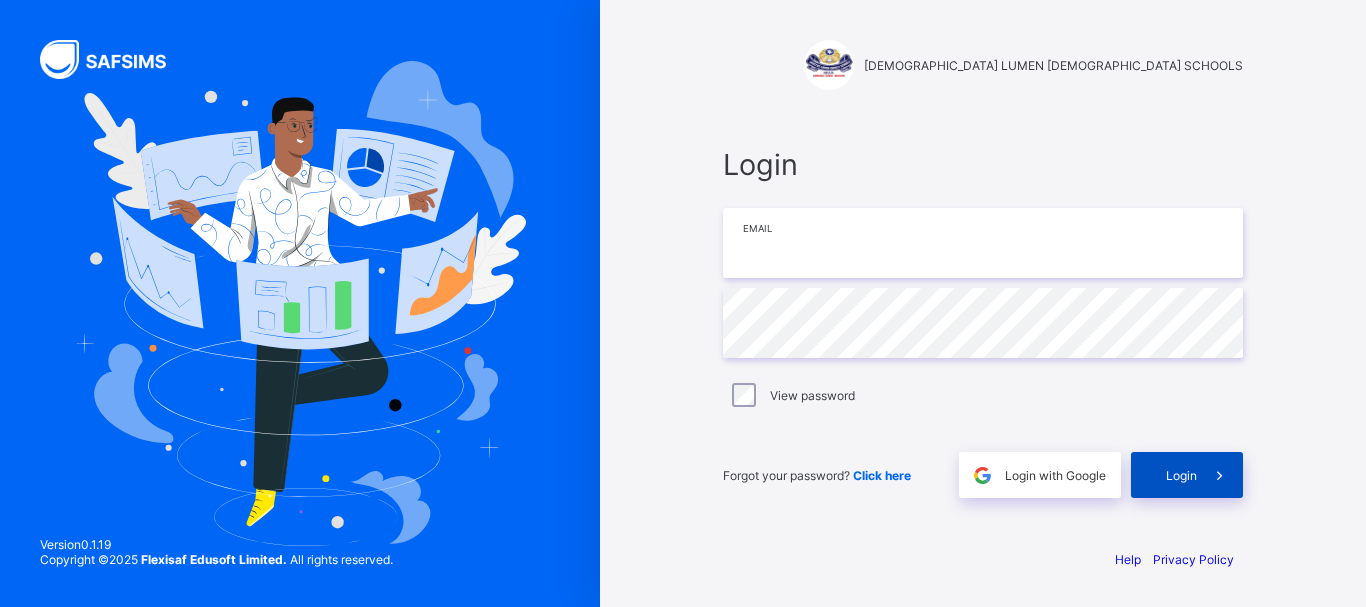 type on "**********" 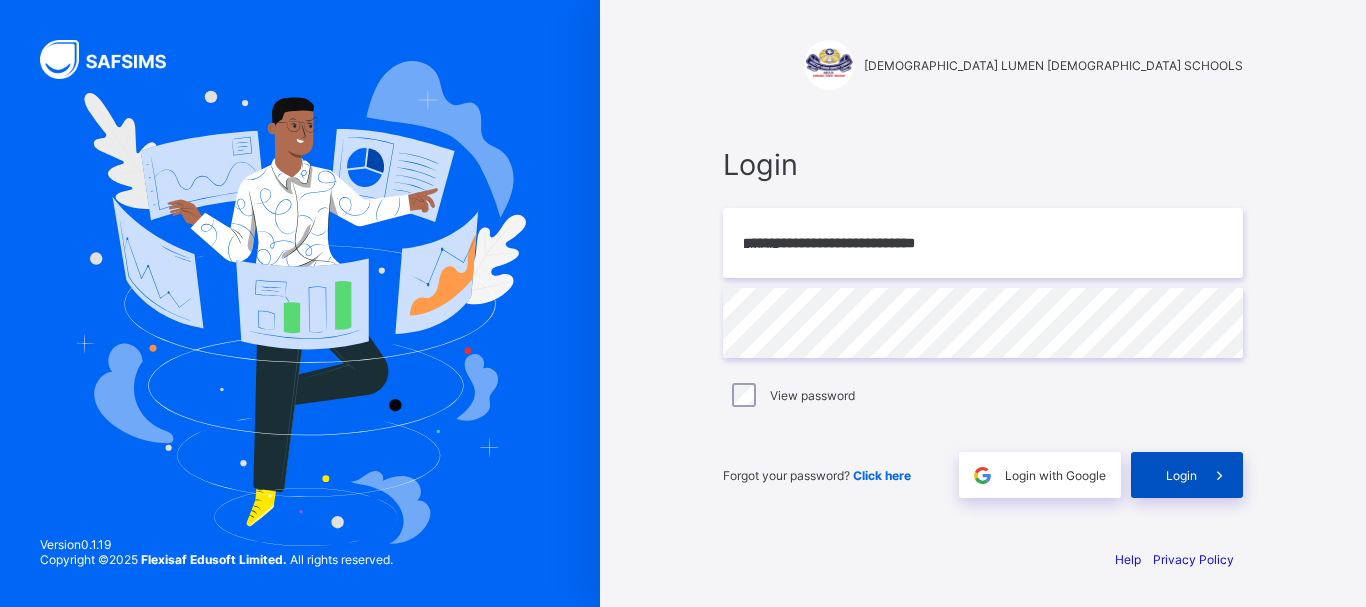 click on "Login" at bounding box center (1181, 475) 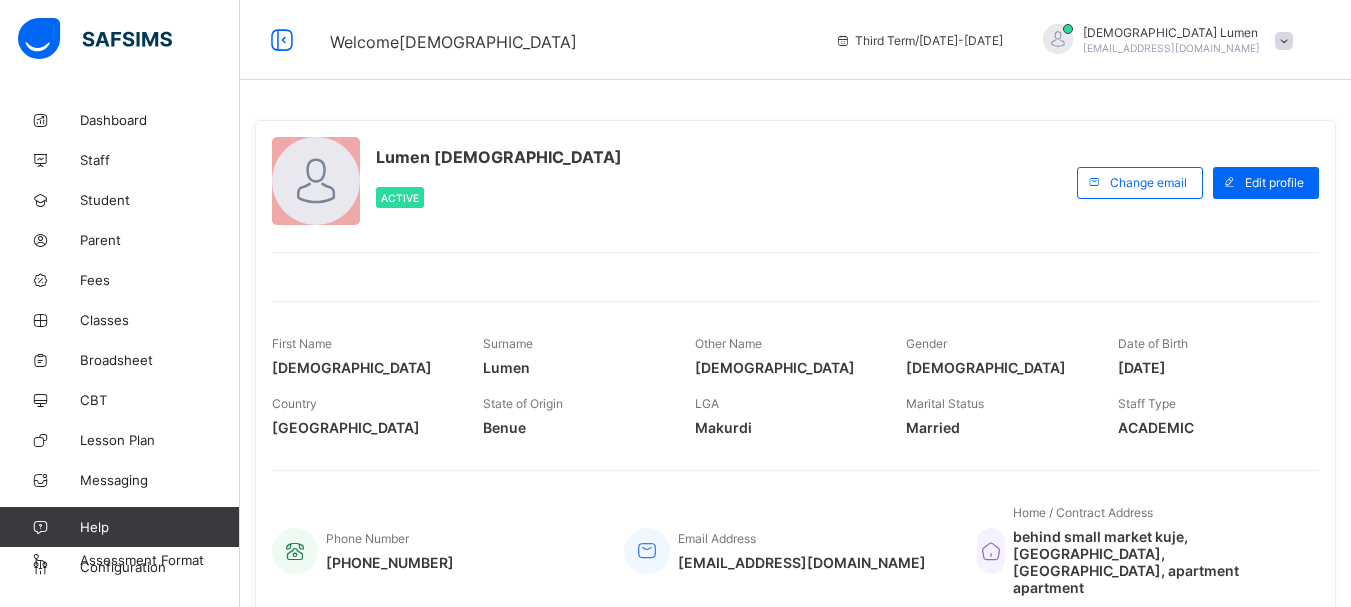 drag, startPoint x: 854, startPoint y: 481, endPoint x: 853, endPoint y: 541, distance: 60.00833 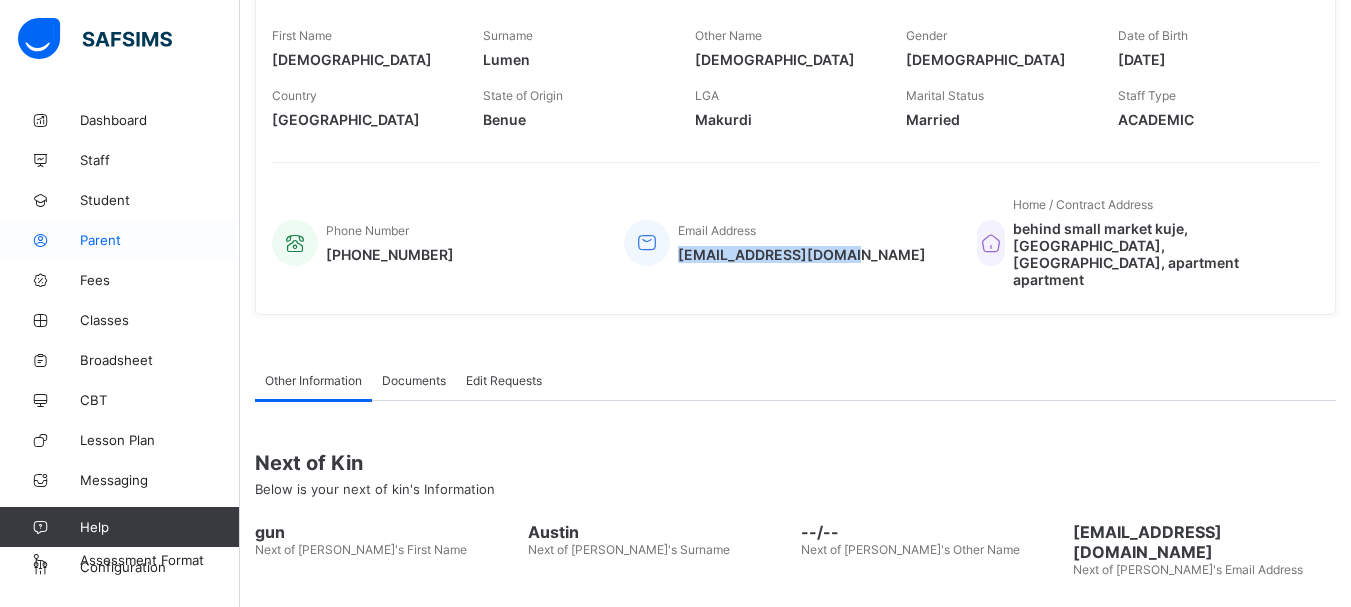 scroll, scrollTop: 300, scrollLeft: 0, axis: vertical 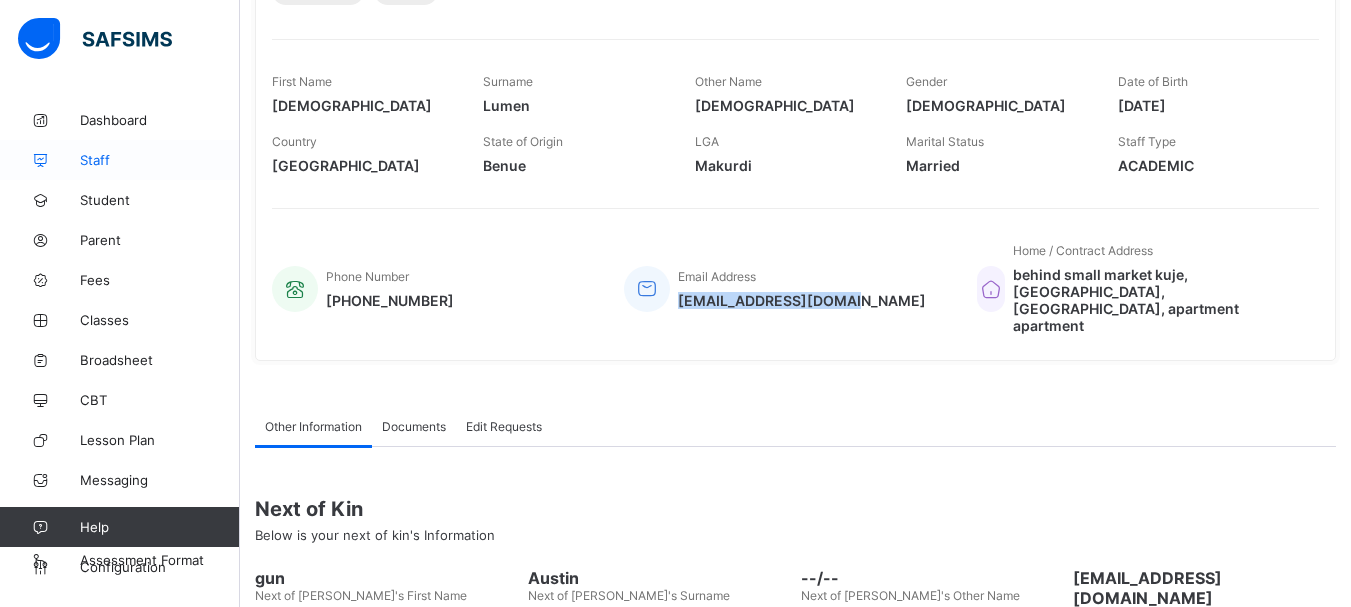 click on "Staff" at bounding box center (160, 160) 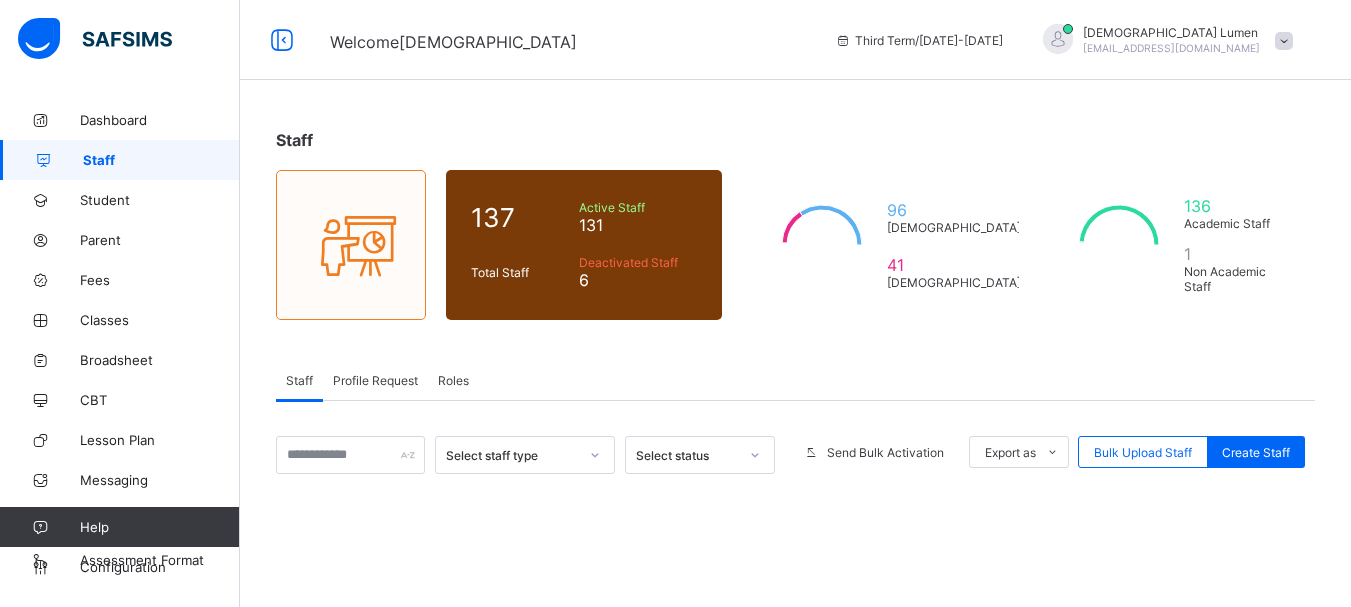 scroll, scrollTop: 200, scrollLeft: 0, axis: vertical 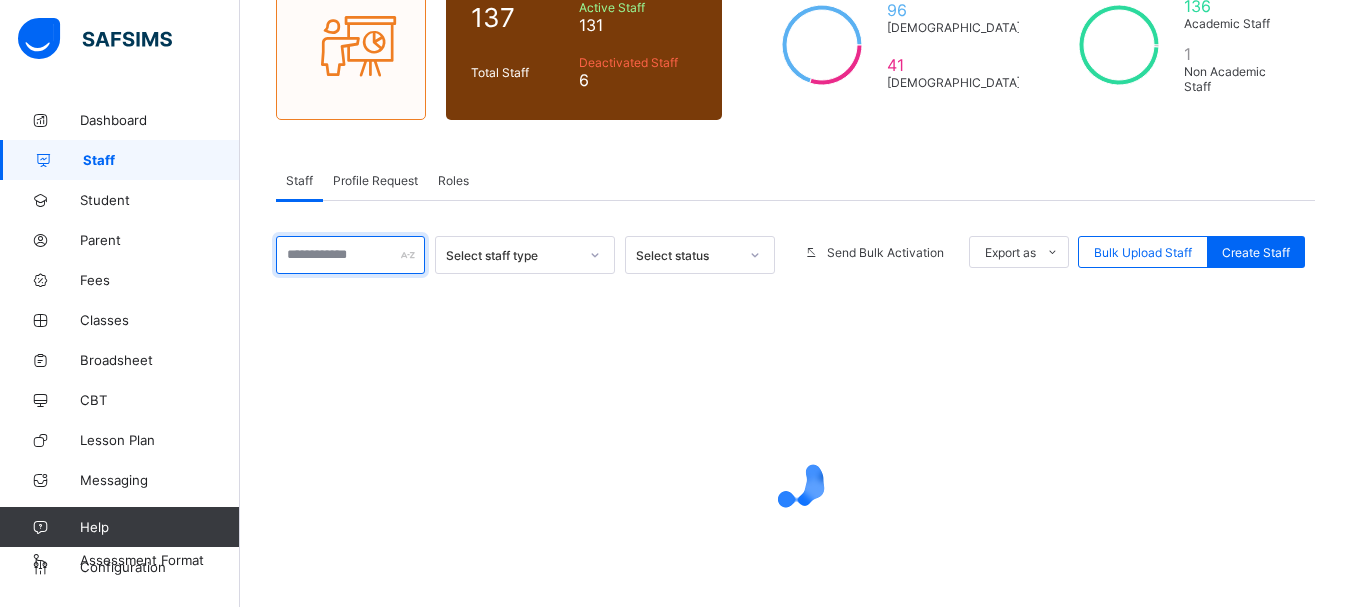 click at bounding box center (350, 255) 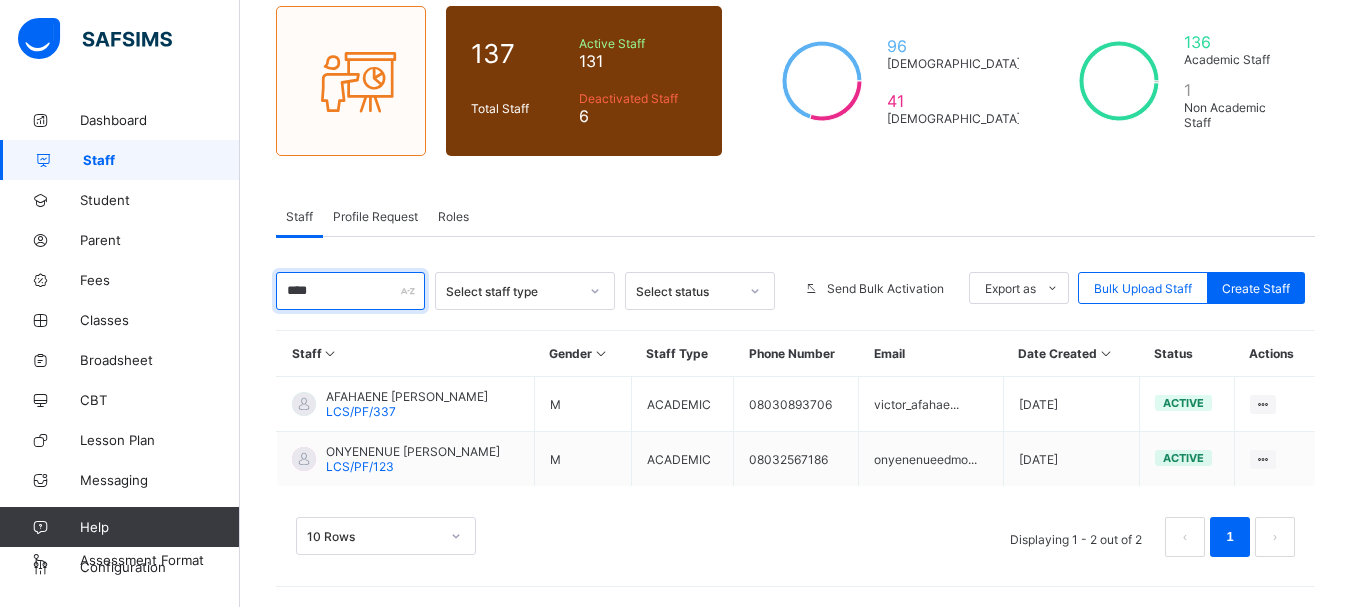 type on "*****" 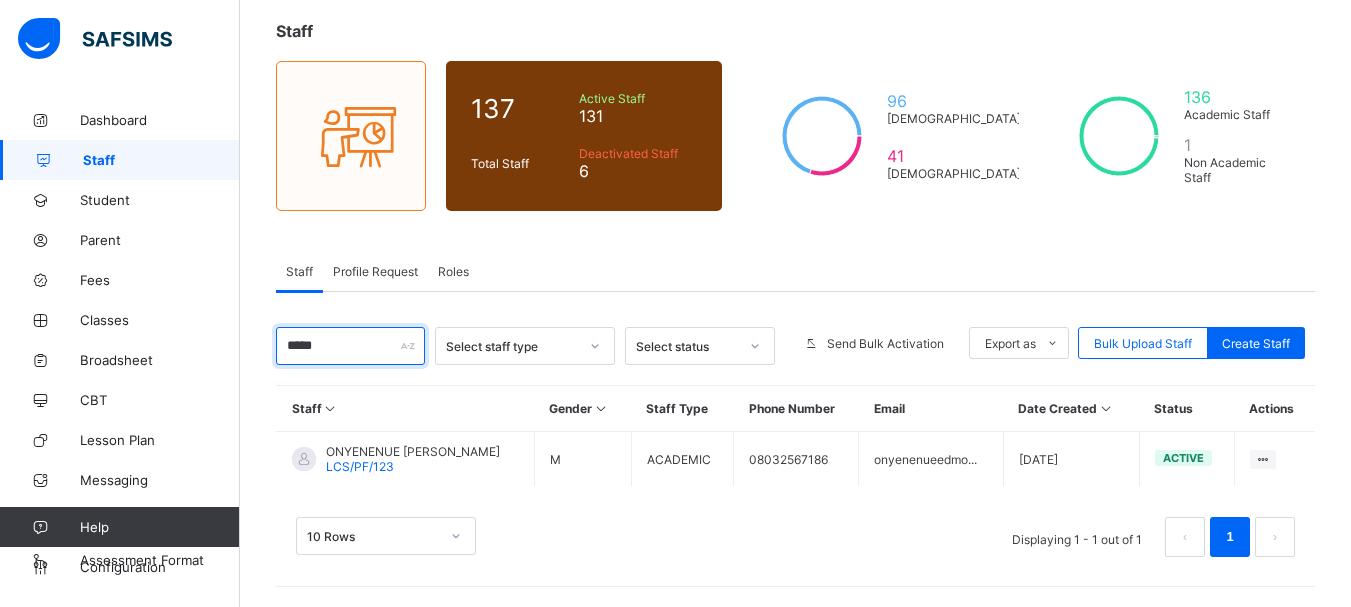 scroll, scrollTop: 109, scrollLeft: 0, axis: vertical 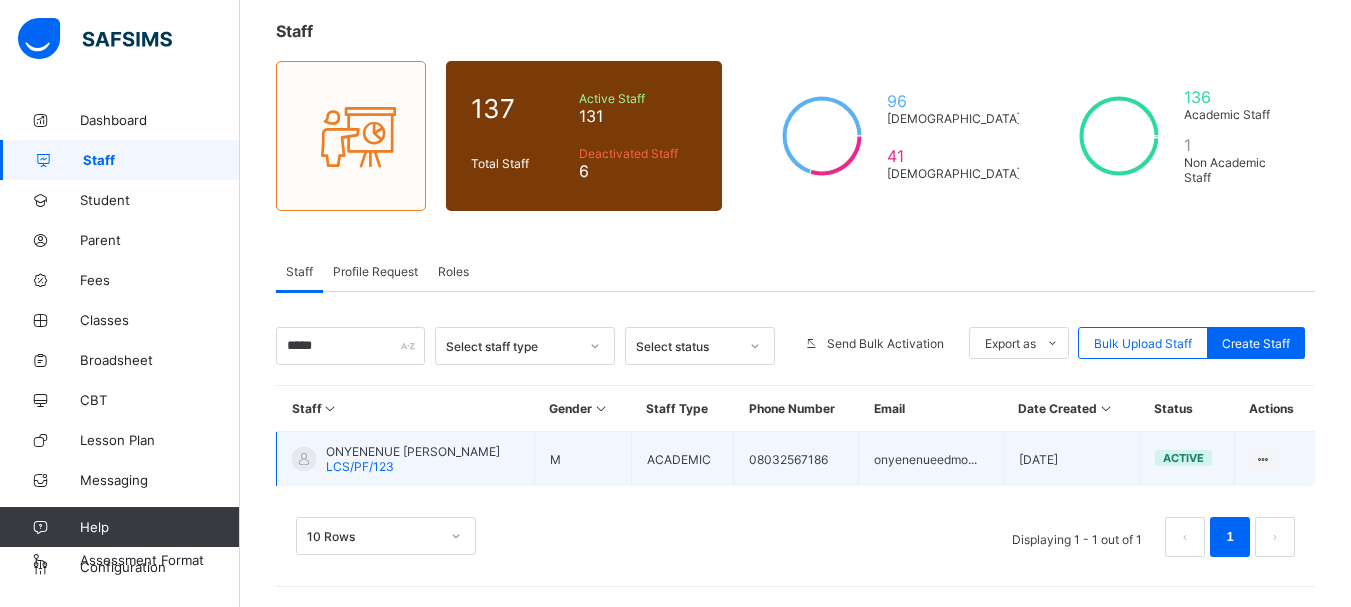 click on "ONYENENUE [PERSON_NAME]" at bounding box center (413, 451) 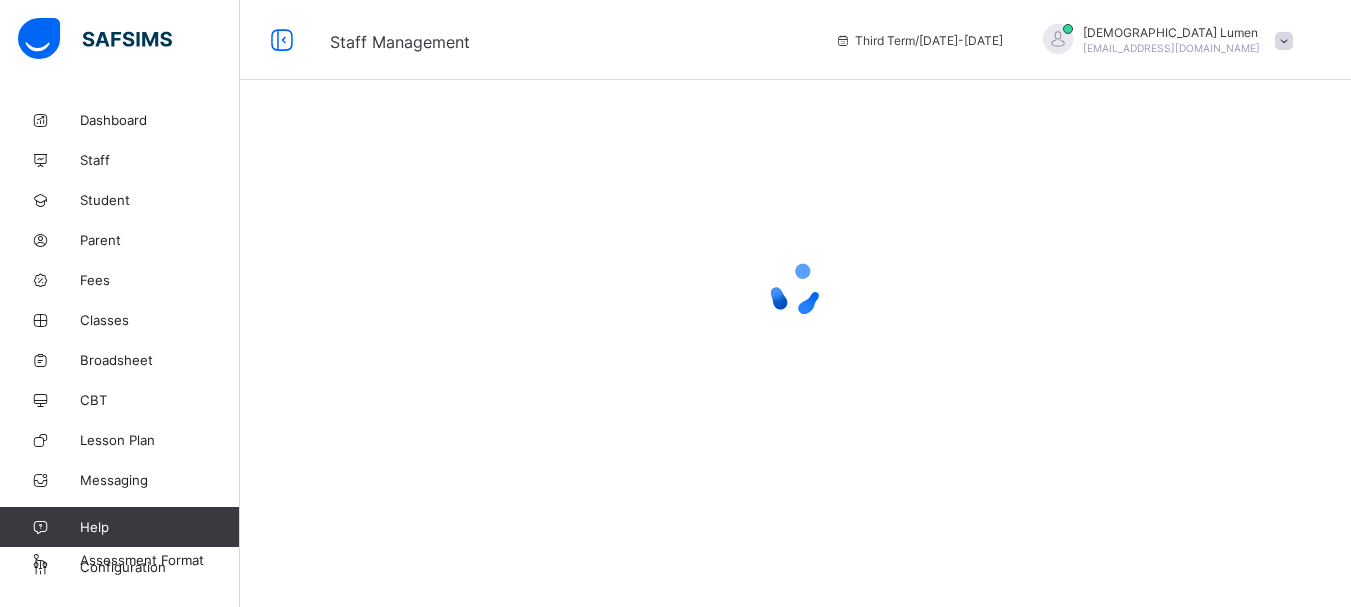 scroll, scrollTop: 0, scrollLeft: 0, axis: both 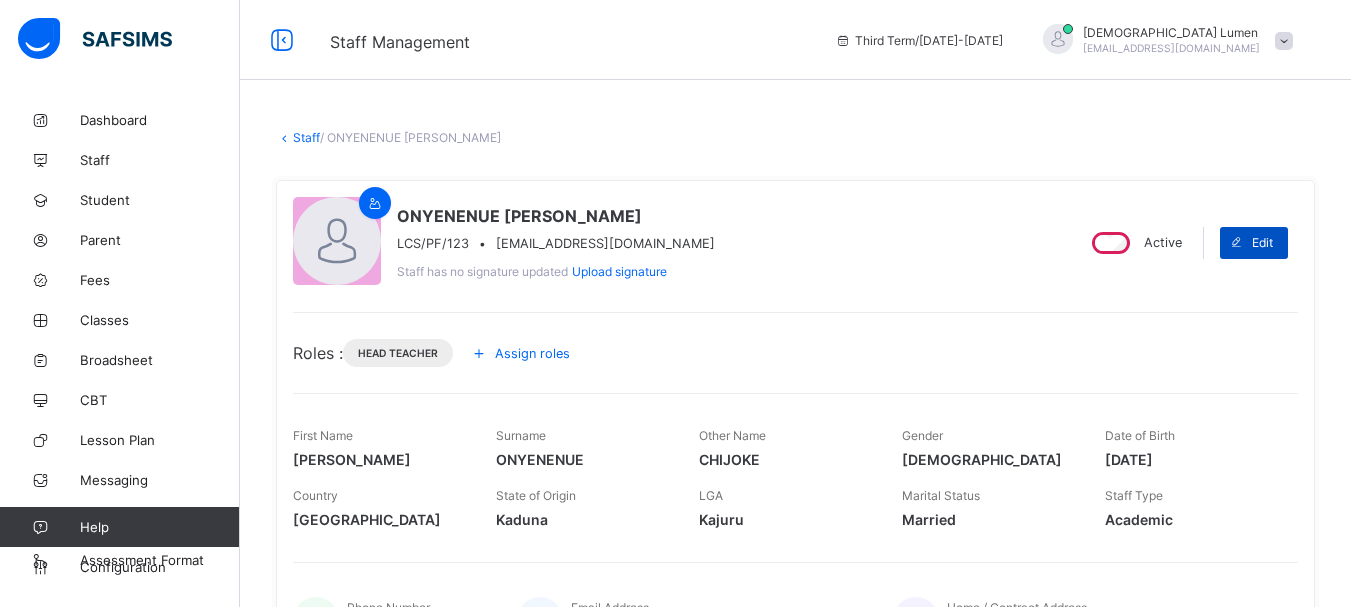 click on "Edit" at bounding box center [1262, 242] 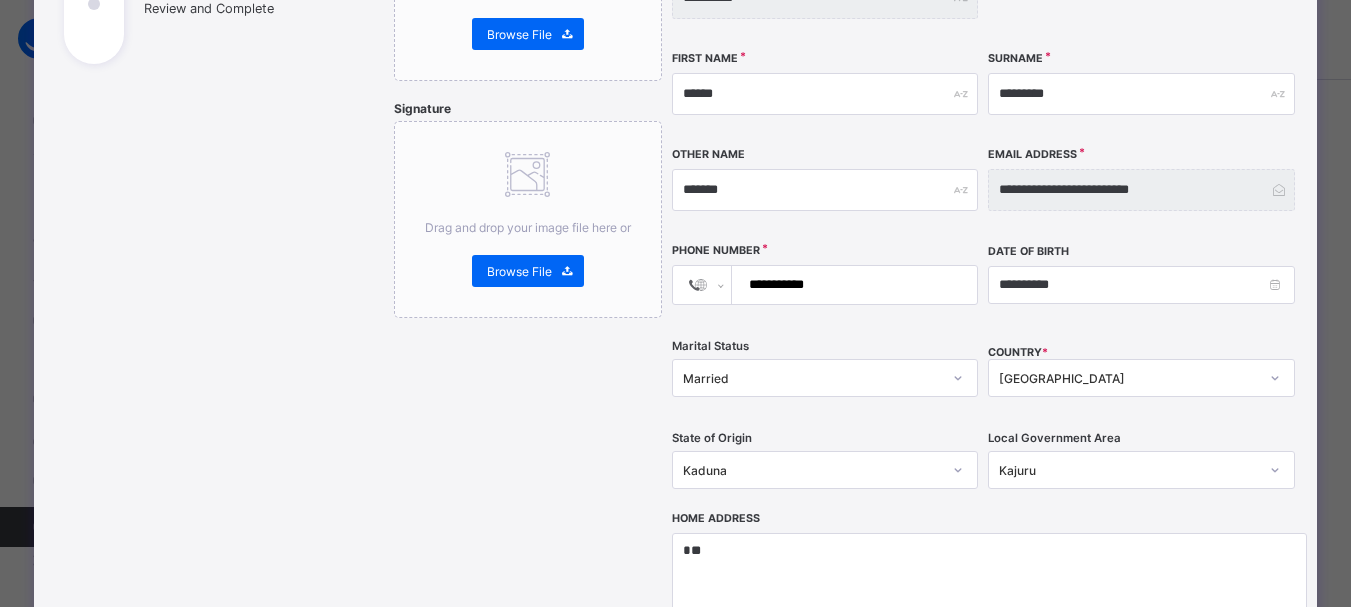scroll, scrollTop: 600, scrollLeft: 0, axis: vertical 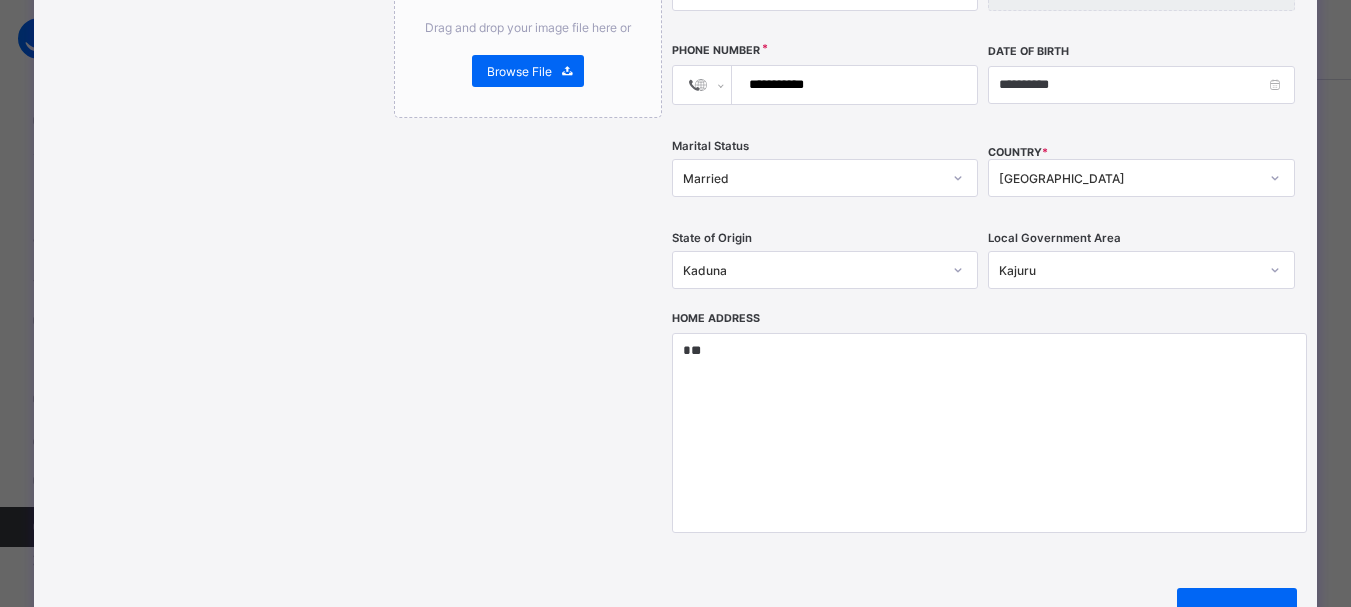 click on "Kaduna" at bounding box center (812, 270) 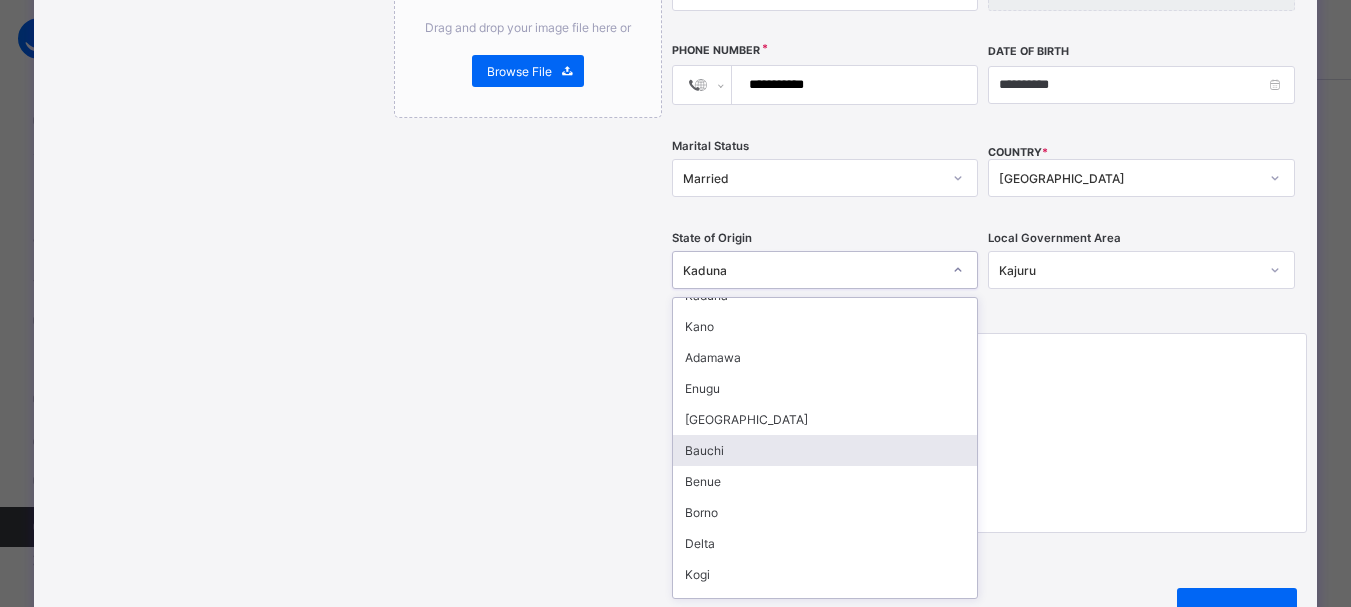 scroll, scrollTop: 847, scrollLeft: 0, axis: vertical 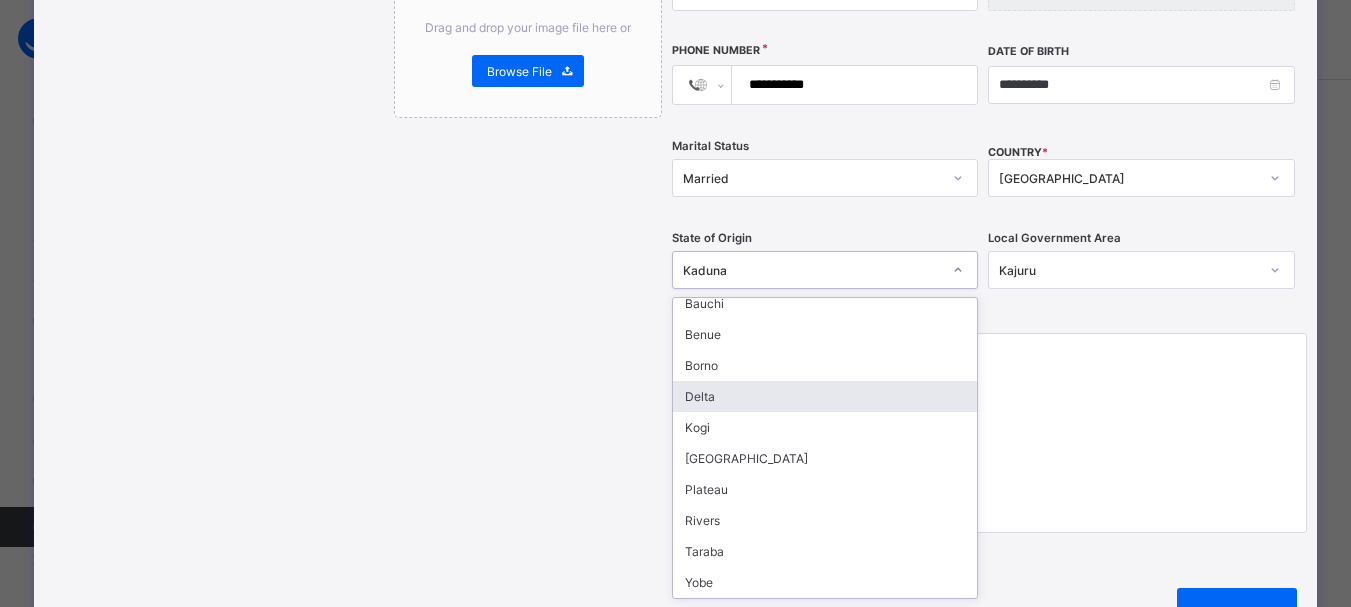 click on "Delta" at bounding box center [825, 396] 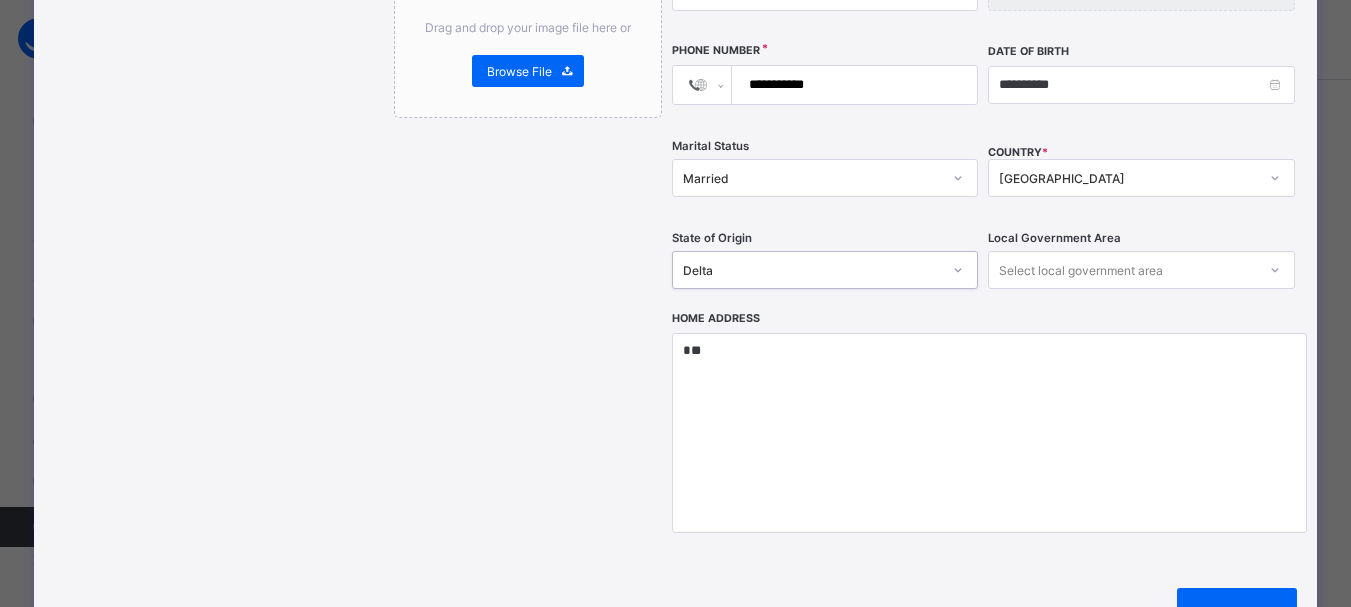 click 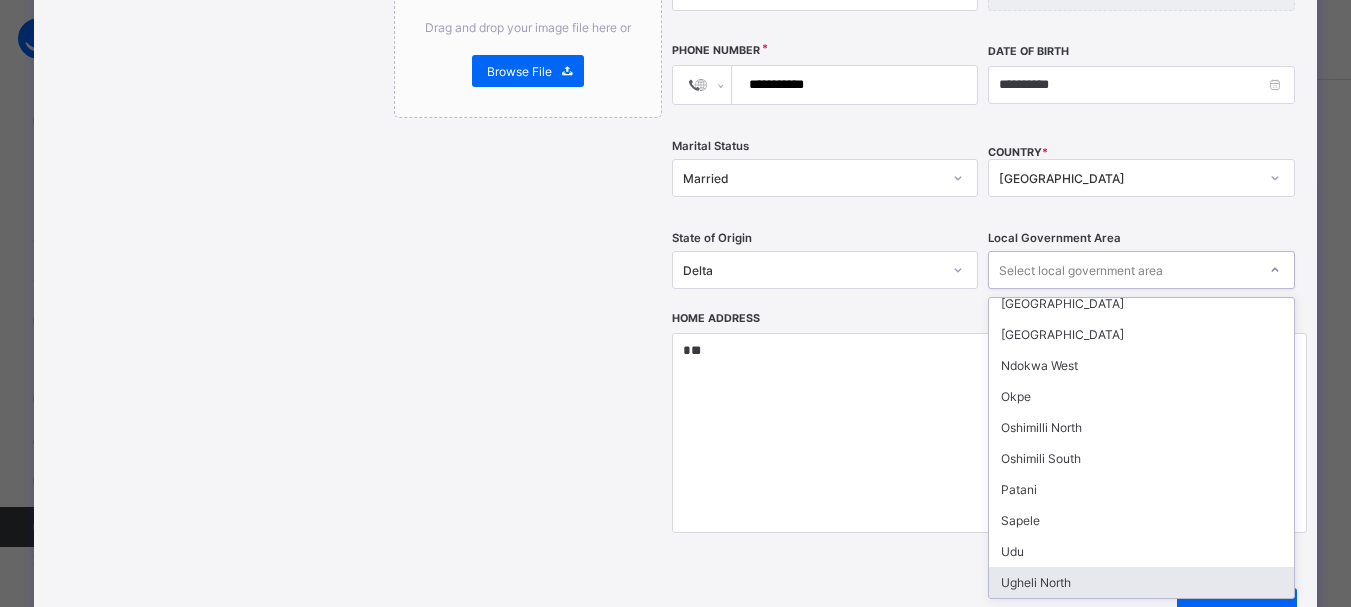 scroll, scrollTop: 275, scrollLeft: 0, axis: vertical 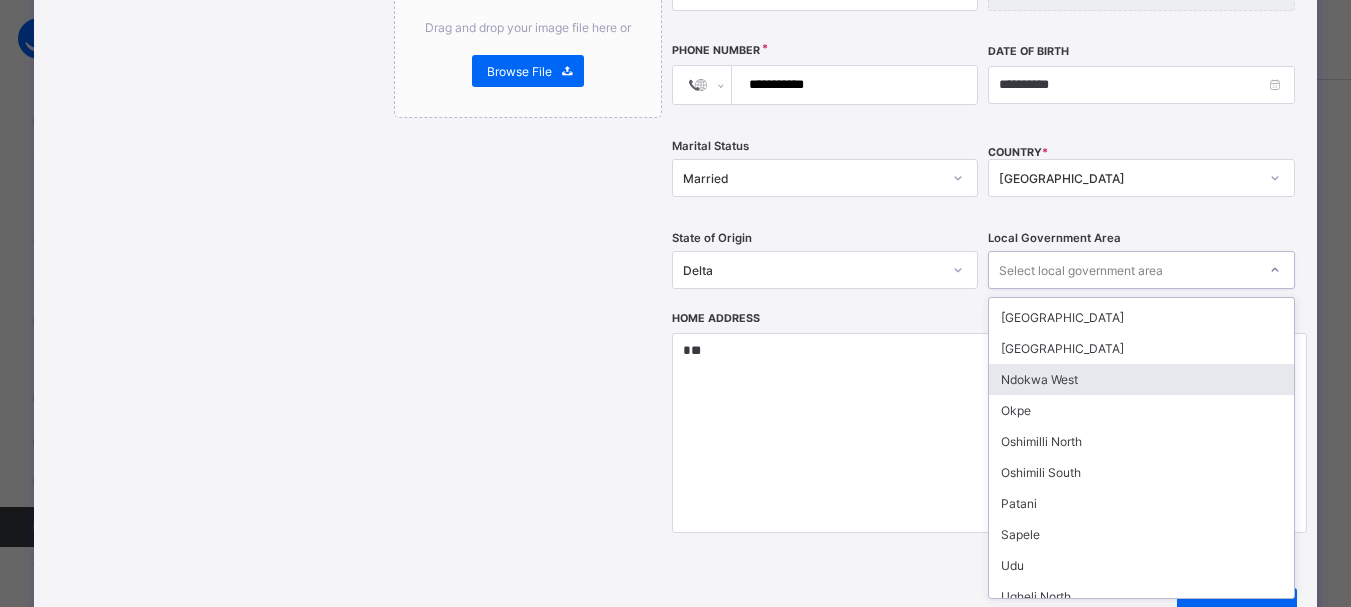 click on "Ndokwa West" at bounding box center (1141, 379) 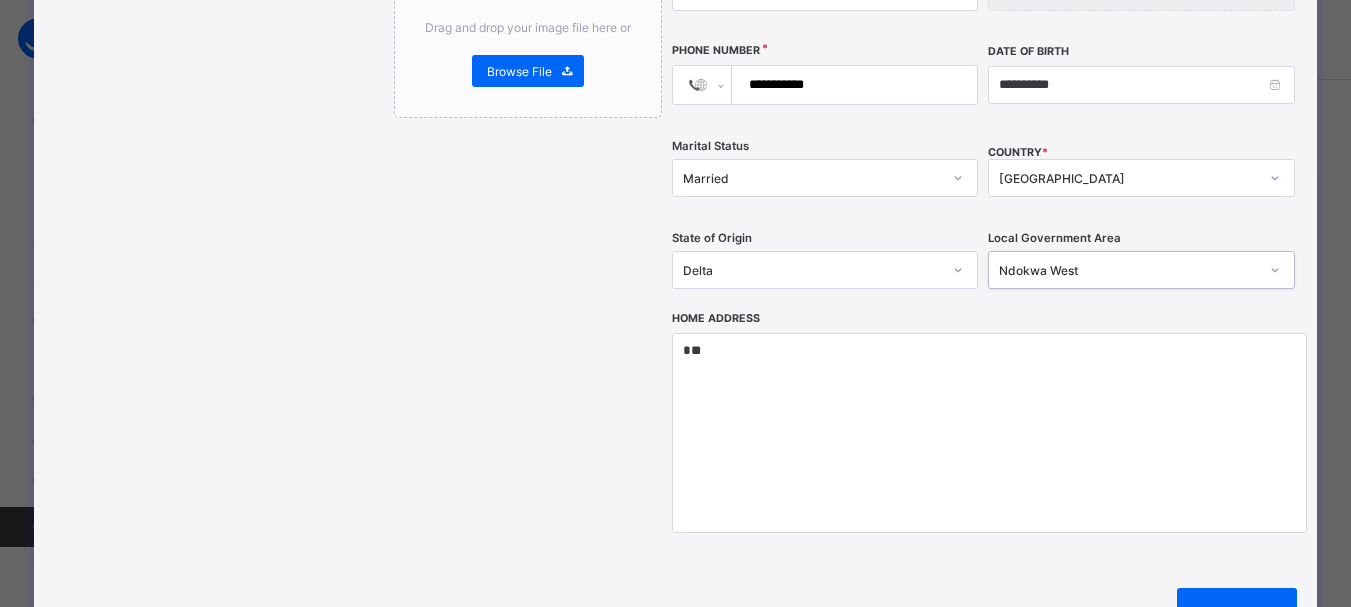 scroll, scrollTop: 200, scrollLeft: 0, axis: vertical 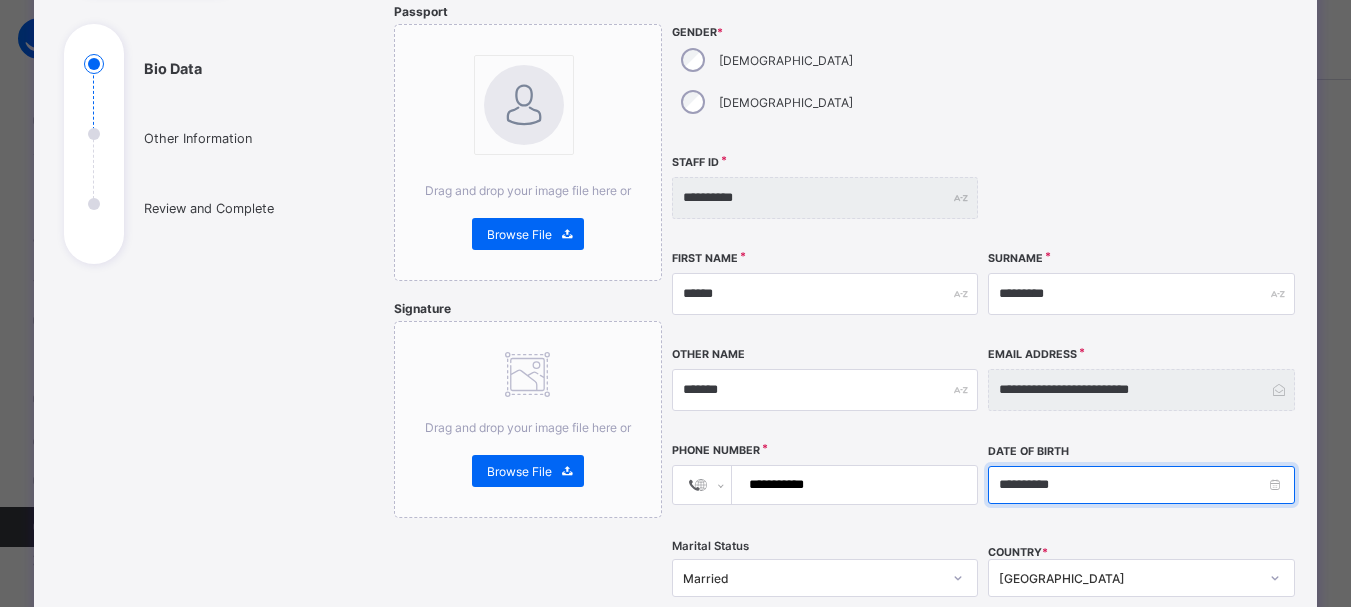 click on "**********" at bounding box center (1141, 485) 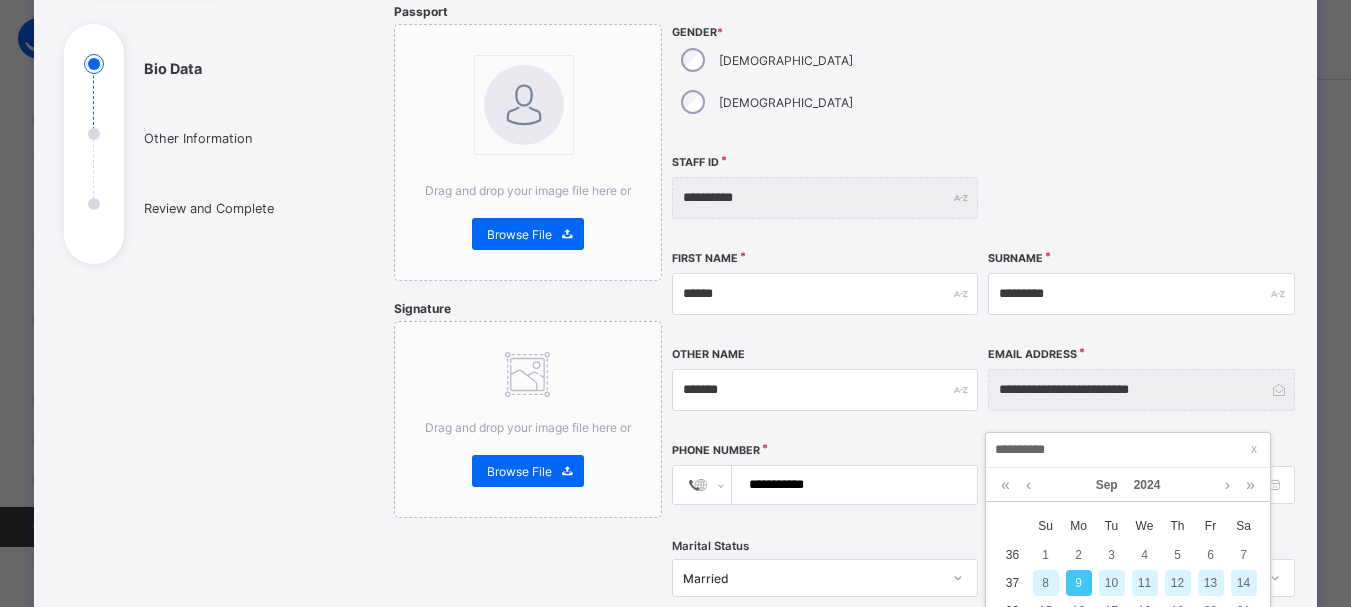 scroll, scrollTop: 200, scrollLeft: 0, axis: vertical 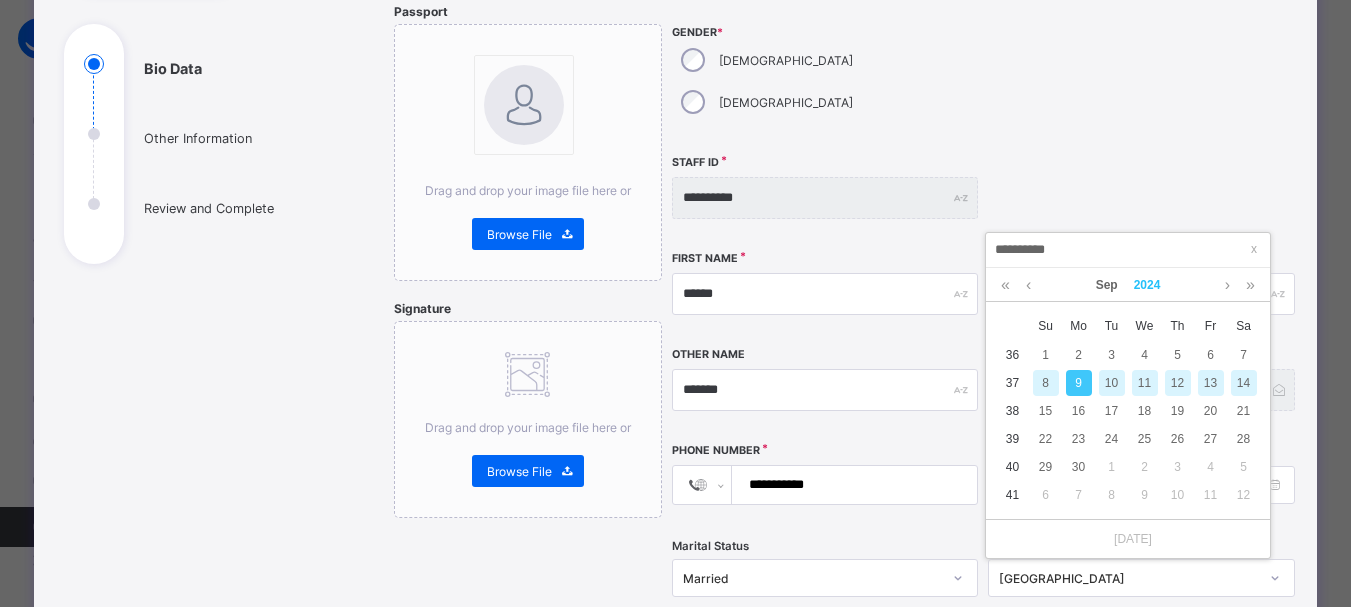 click on "2024" at bounding box center [1147, 285] 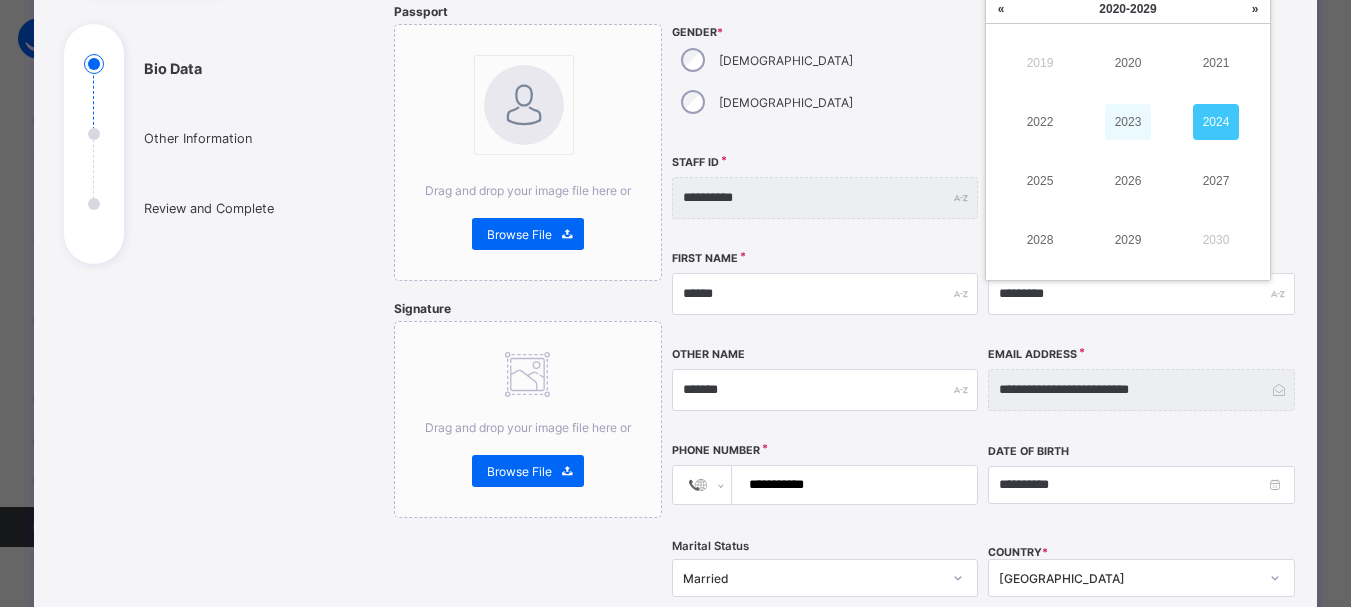 scroll, scrollTop: 495, scrollLeft: 0, axis: vertical 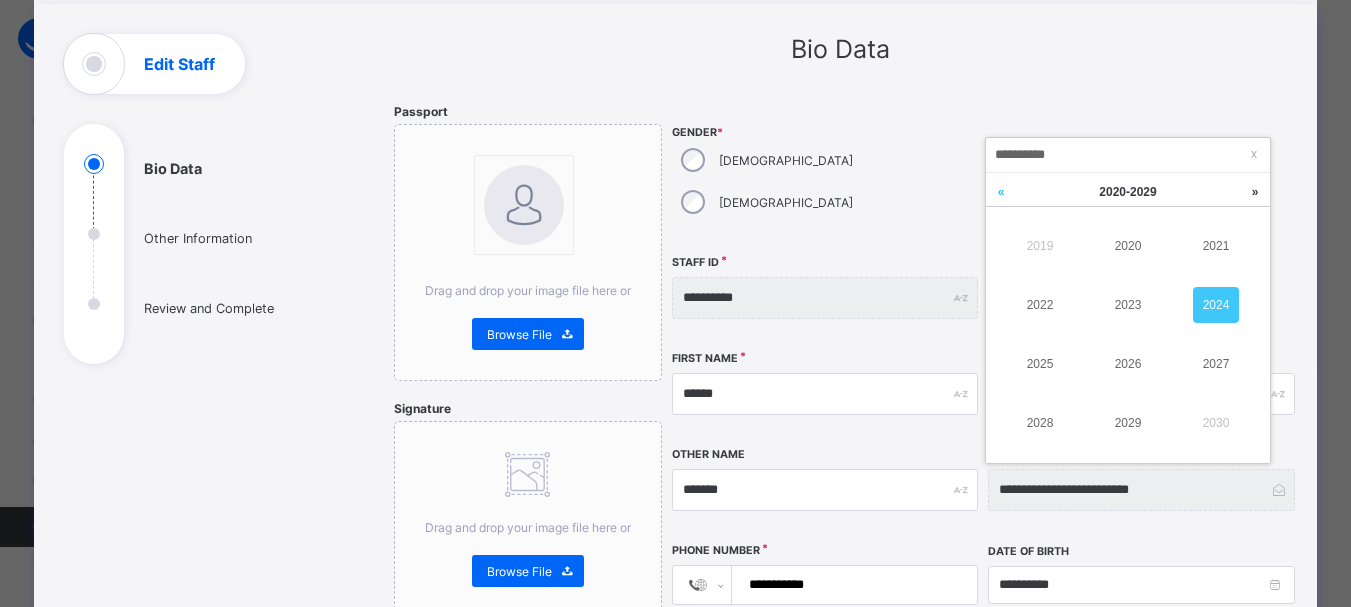 click at bounding box center (1001, 192) 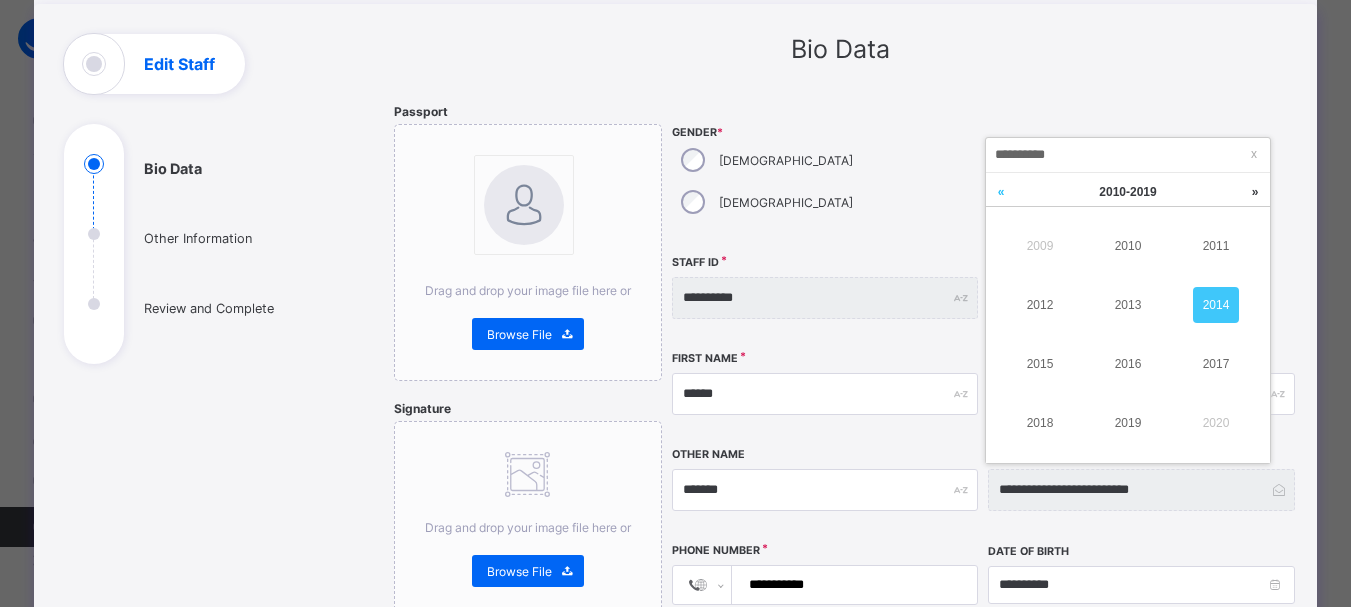 click at bounding box center [1001, 192] 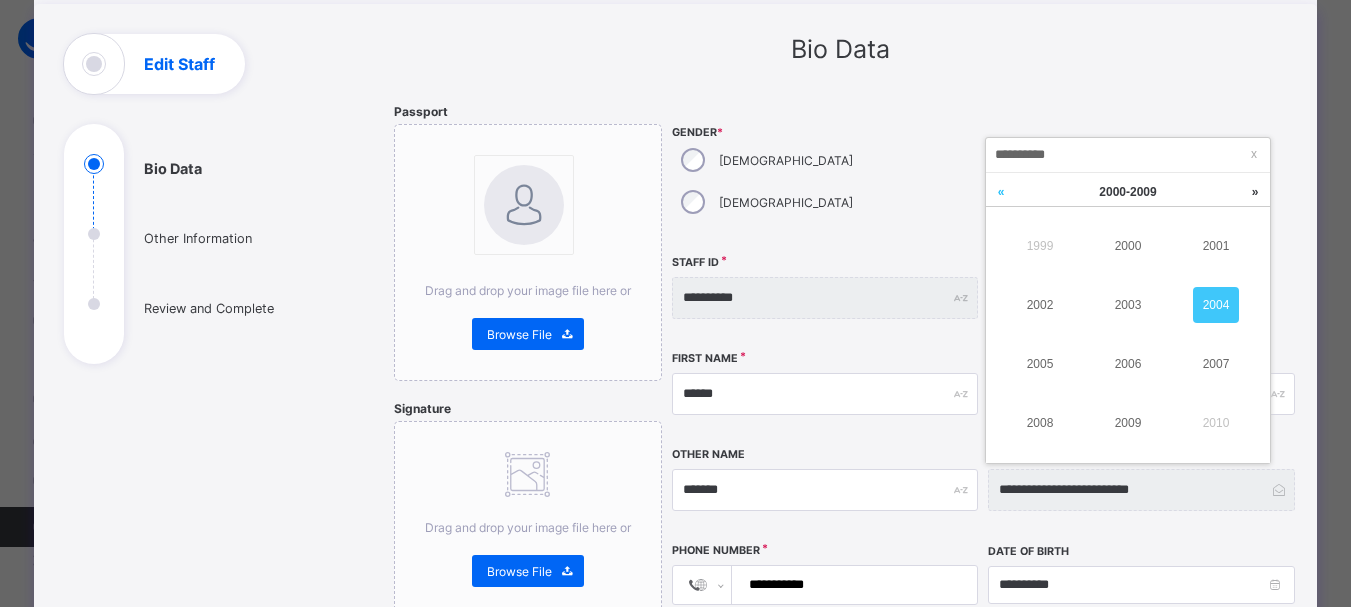 click at bounding box center [1001, 192] 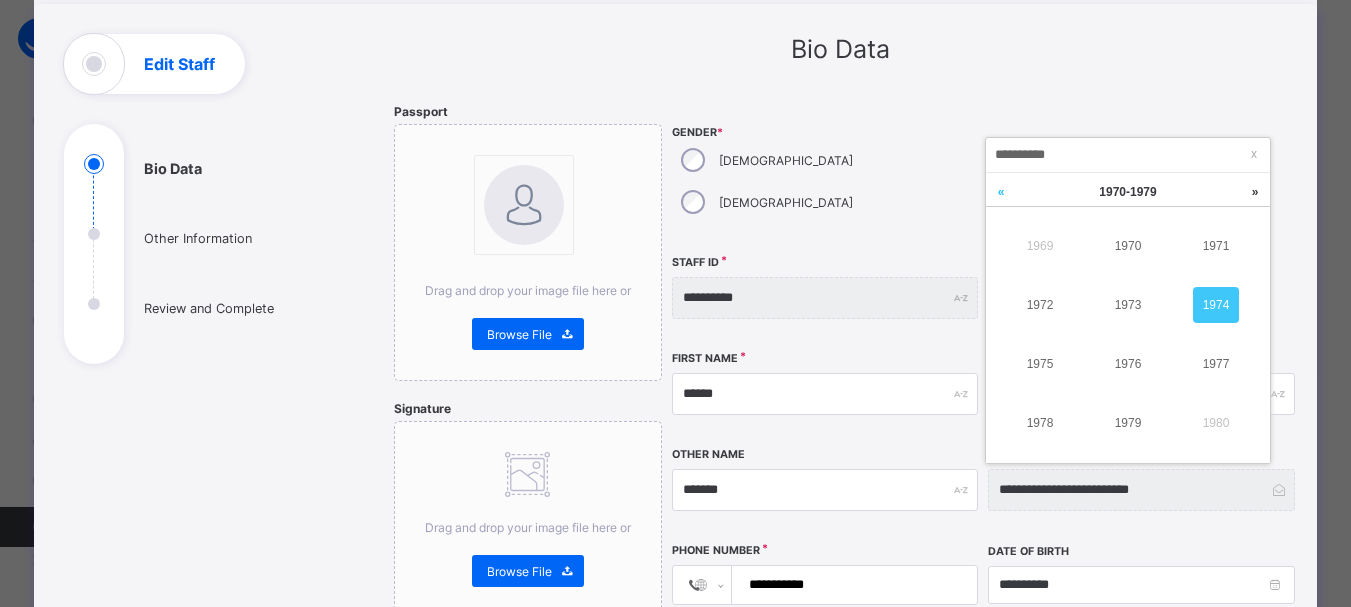 click at bounding box center (1001, 192) 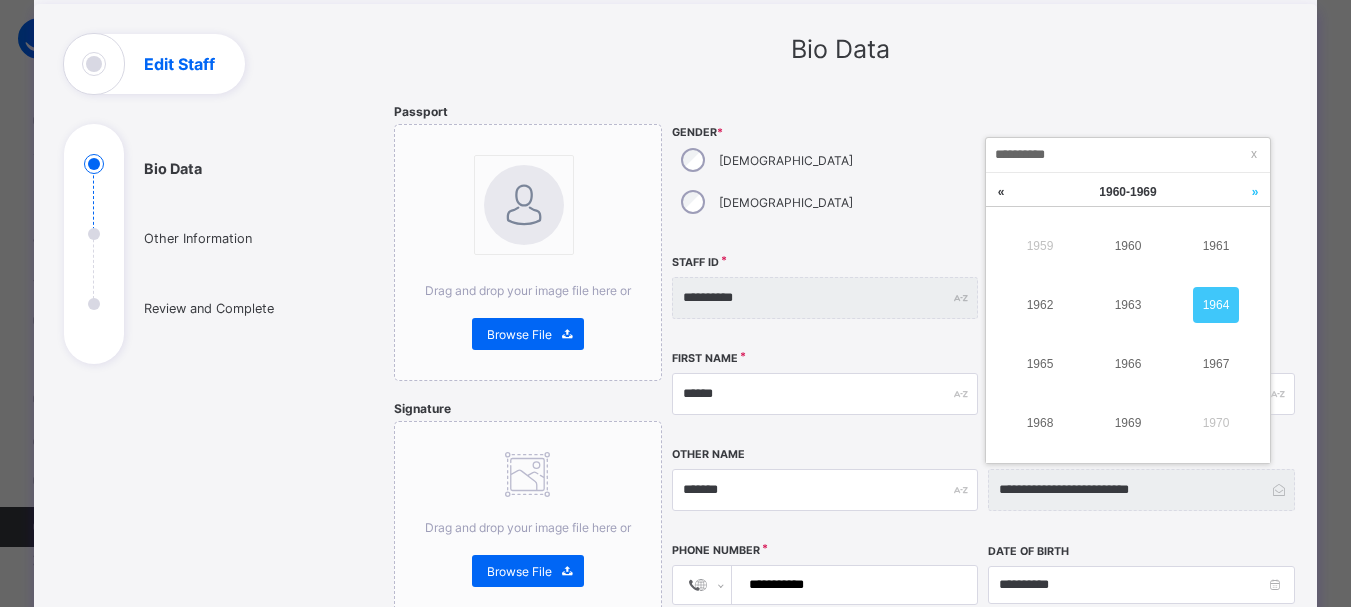 click at bounding box center (1255, 192) 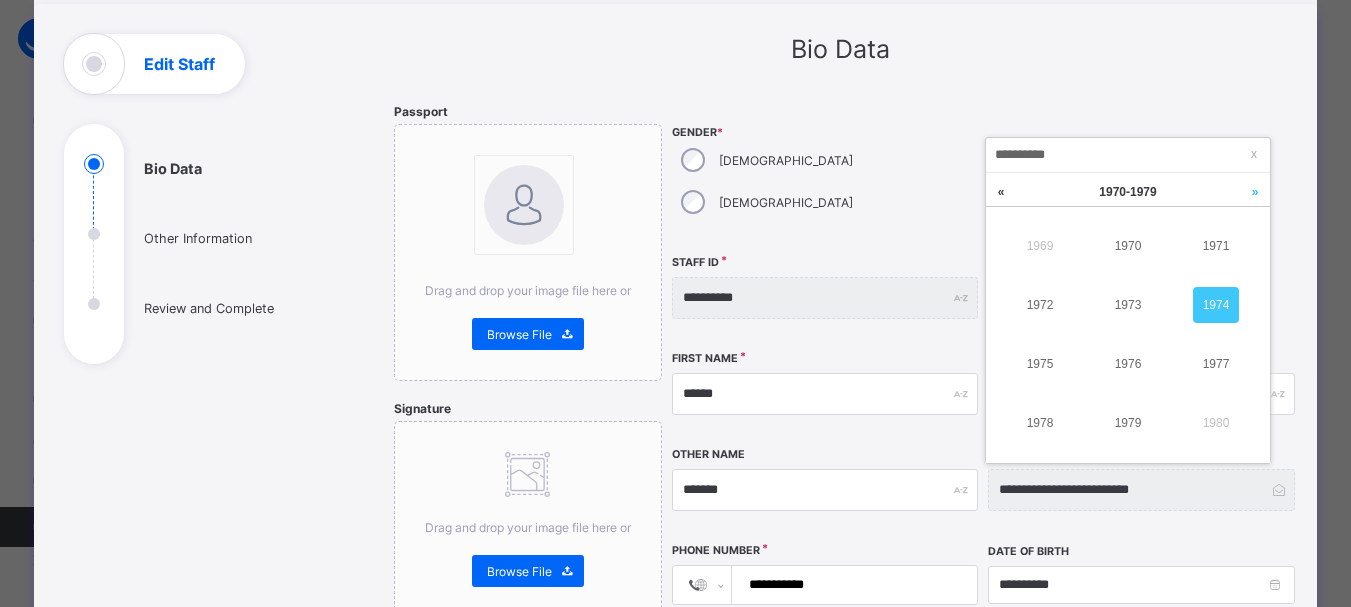 click at bounding box center (1255, 192) 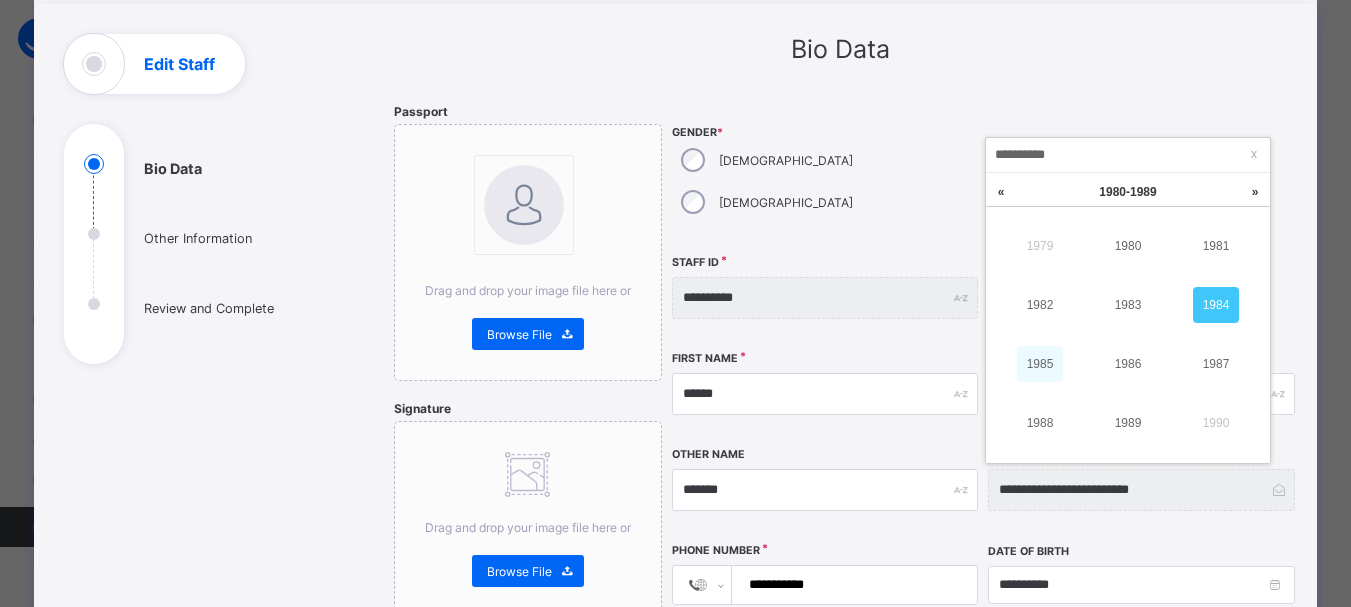 click on "1985" at bounding box center [1040, 364] 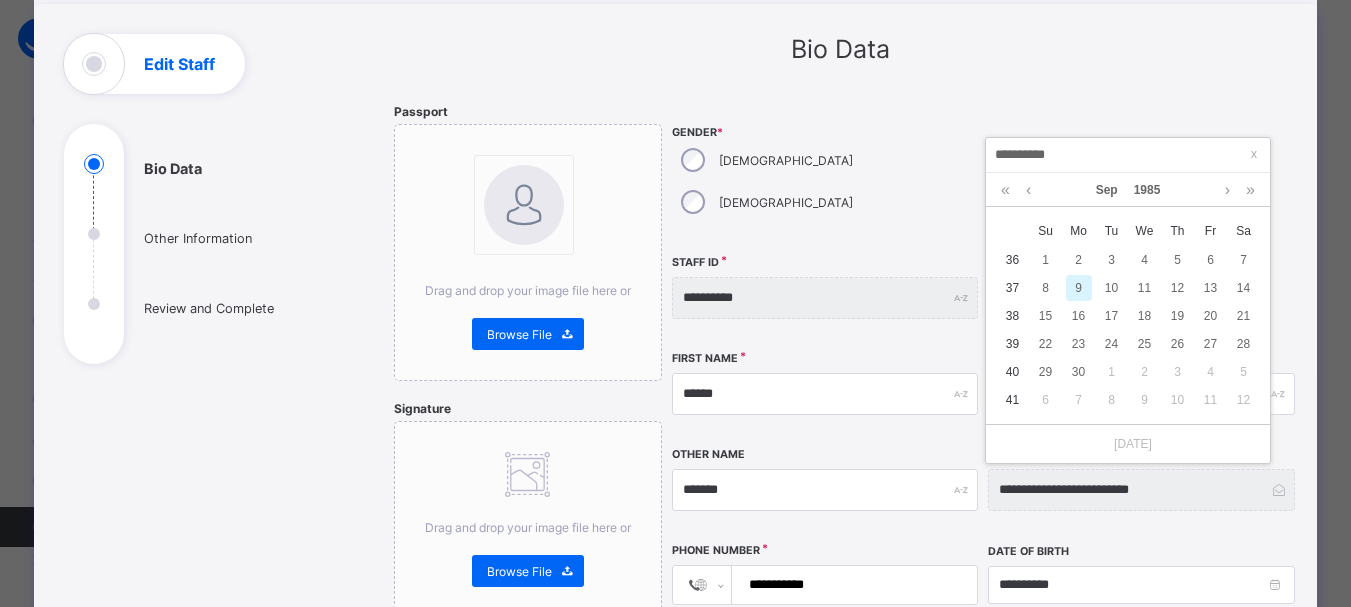click on "9" at bounding box center [1079, 288] 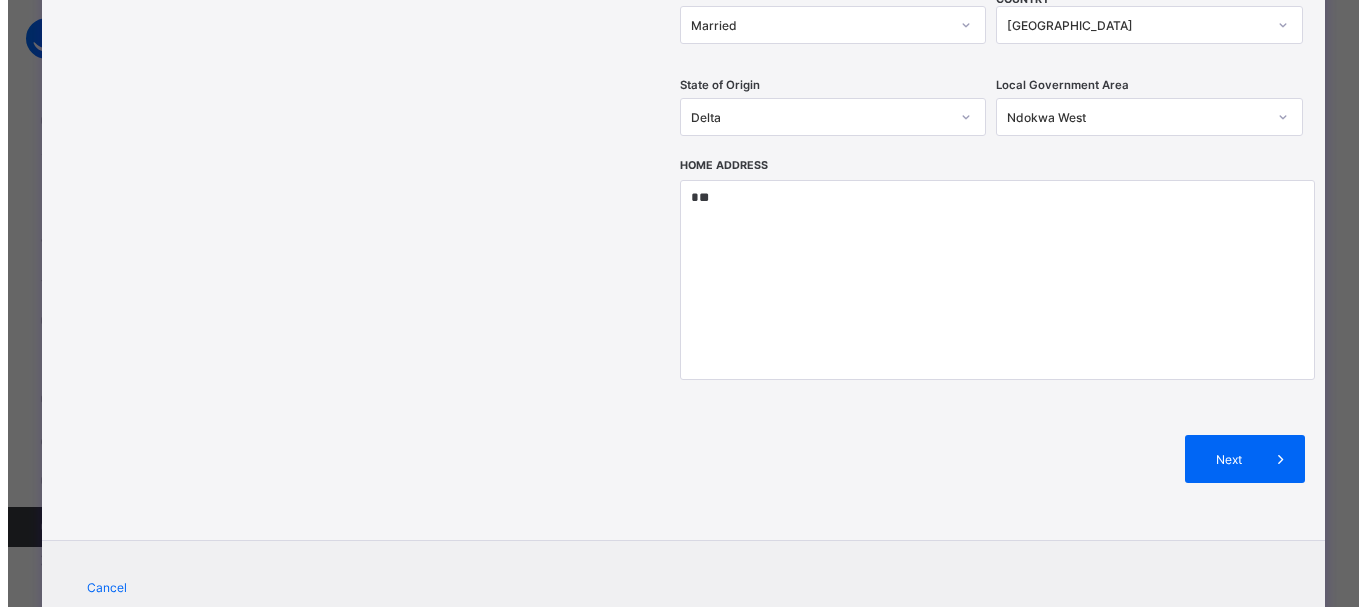scroll, scrollTop: 788, scrollLeft: 0, axis: vertical 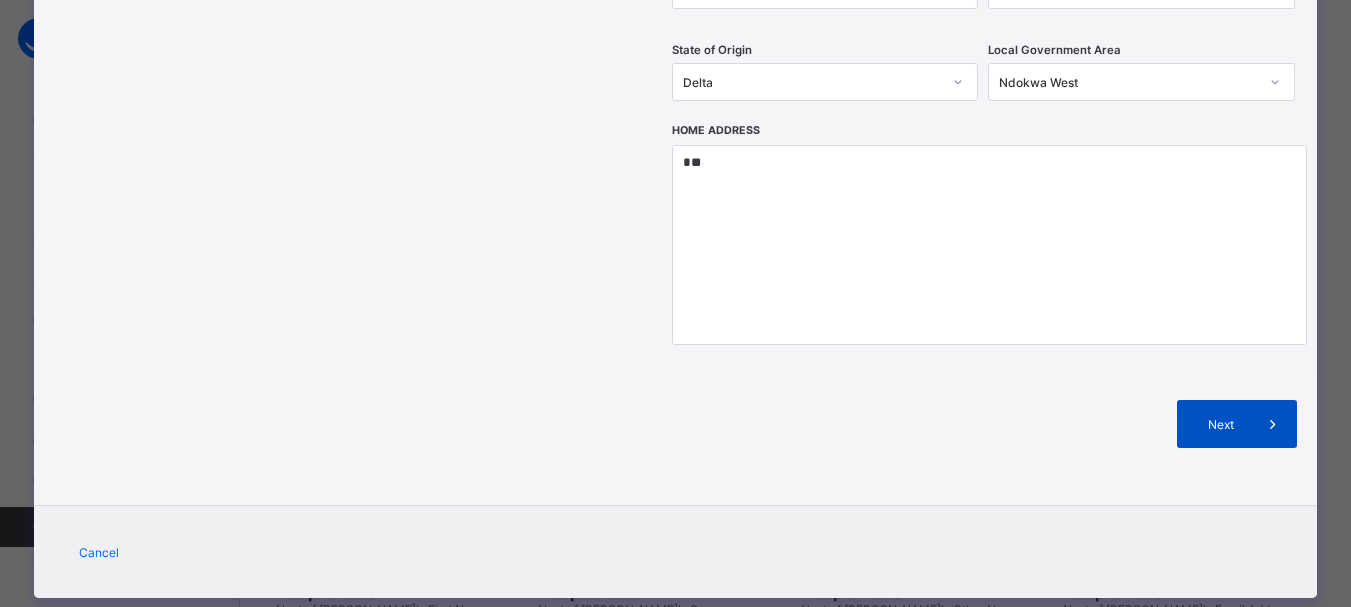 click on "Next" at bounding box center [1220, 424] 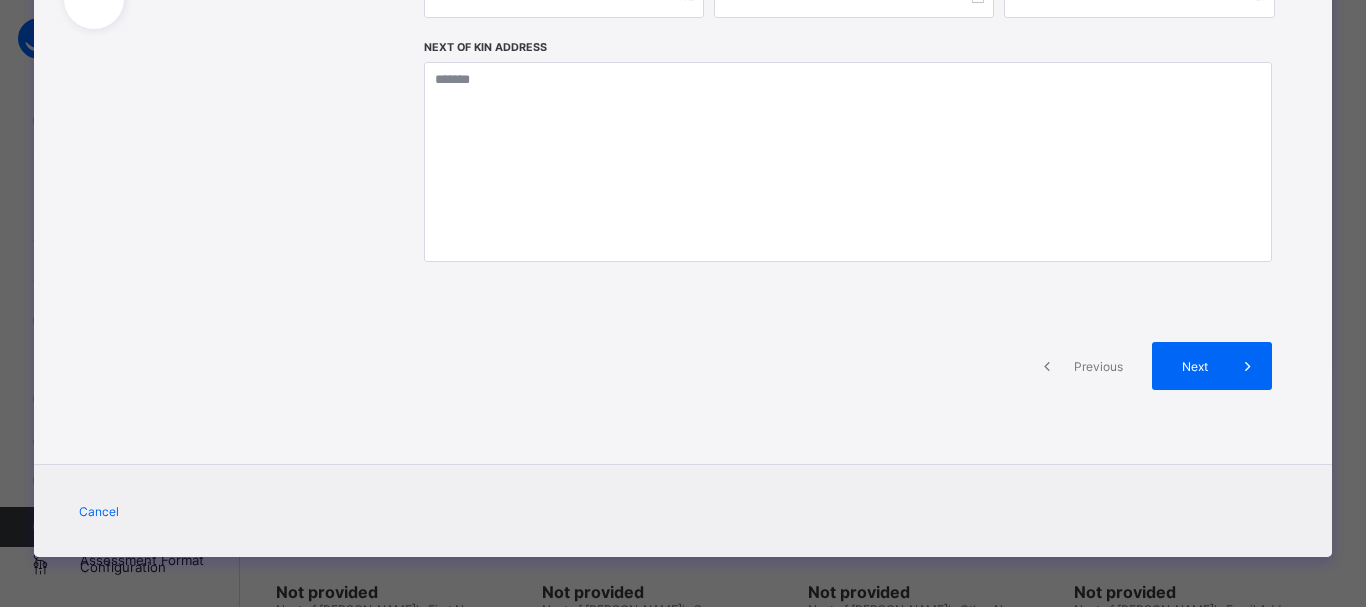 scroll, scrollTop: 435, scrollLeft: 0, axis: vertical 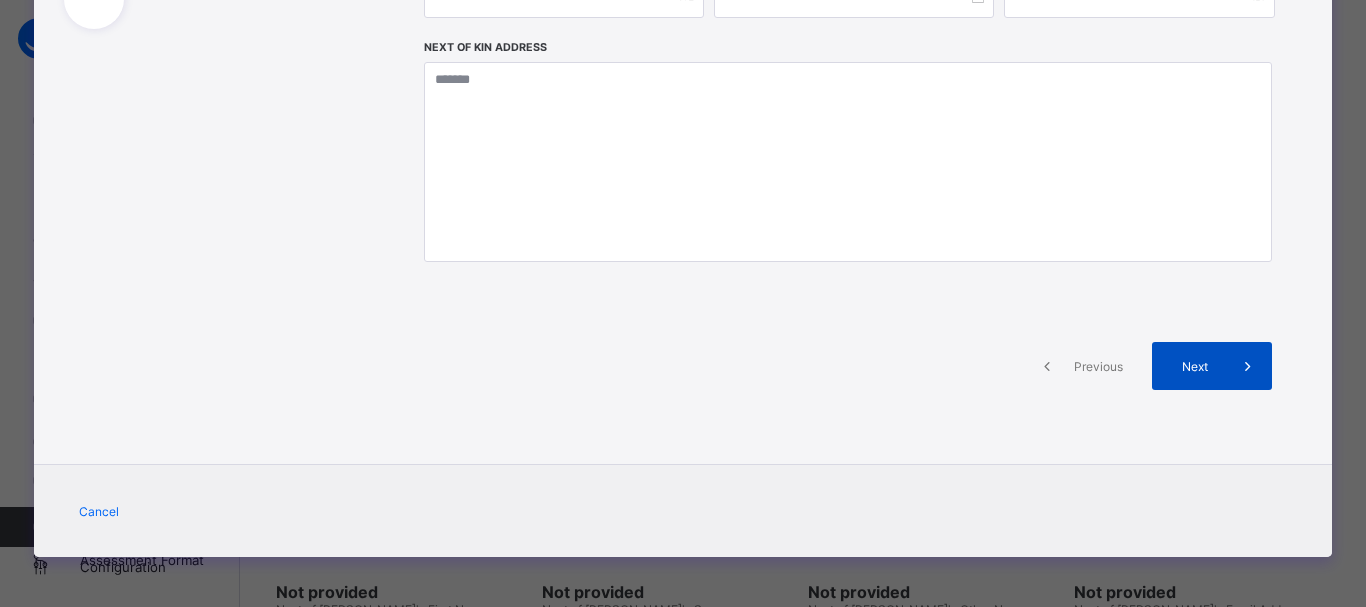 click on "Next" at bounding box center (1195, 366) 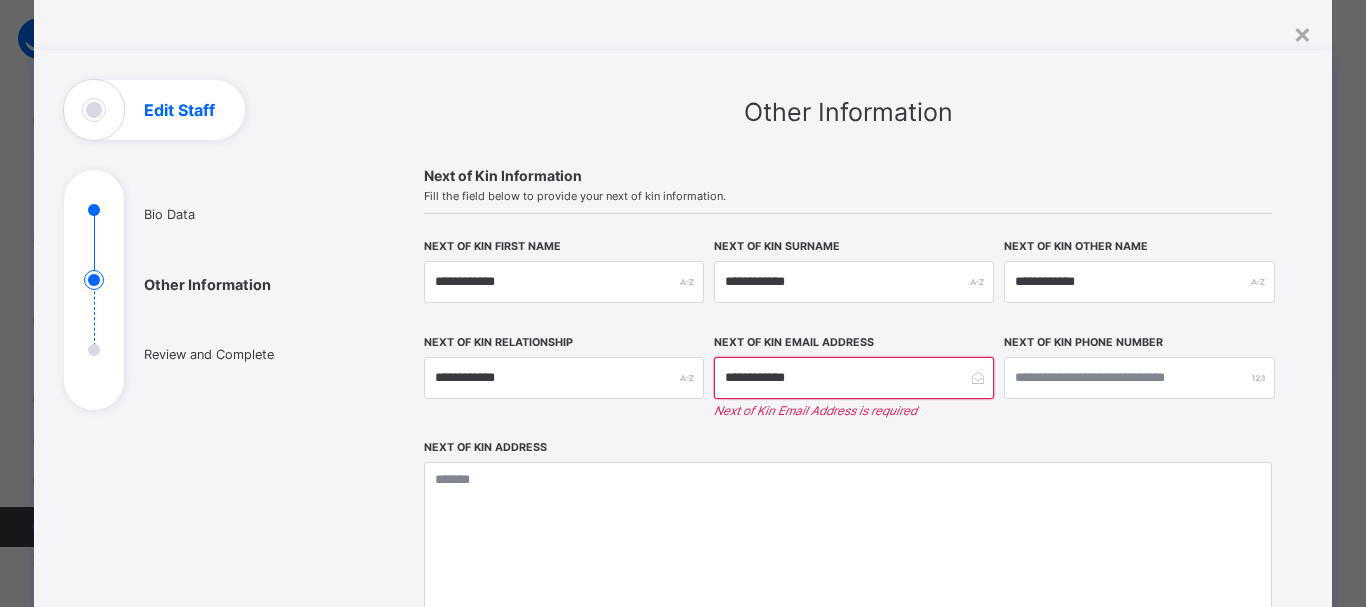 scroll, scrollTop: 154, scrollLeft: 0, axis: vertical 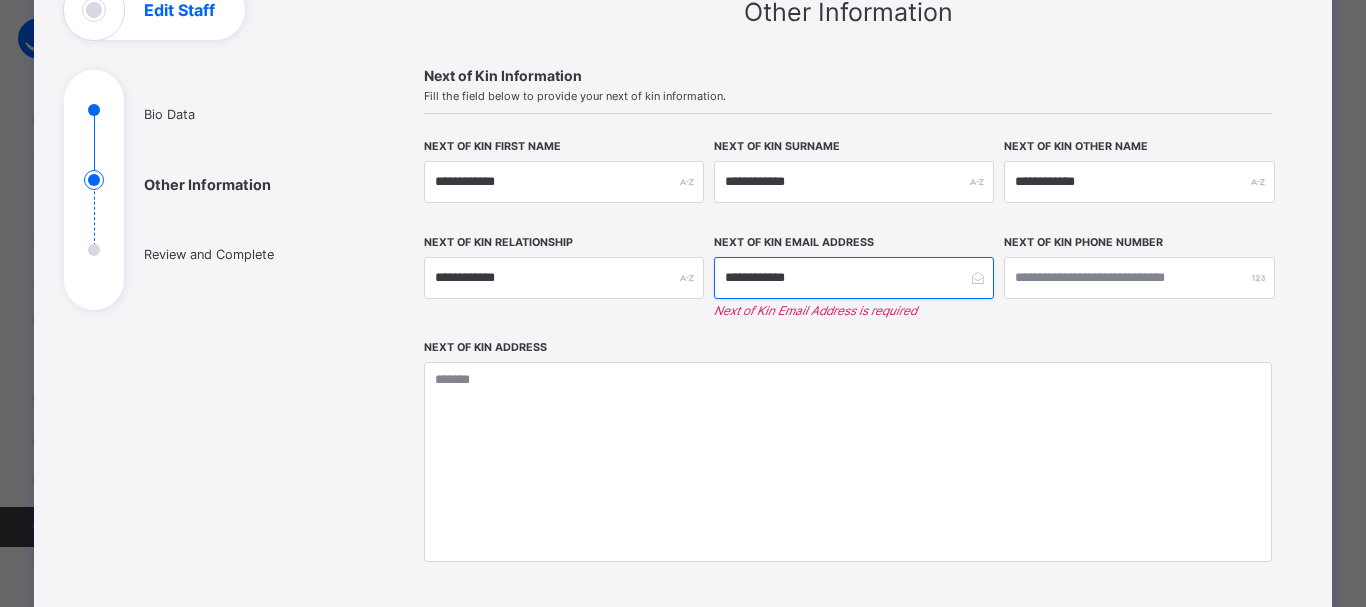 click on "**********" at bounding box center [854, 278] 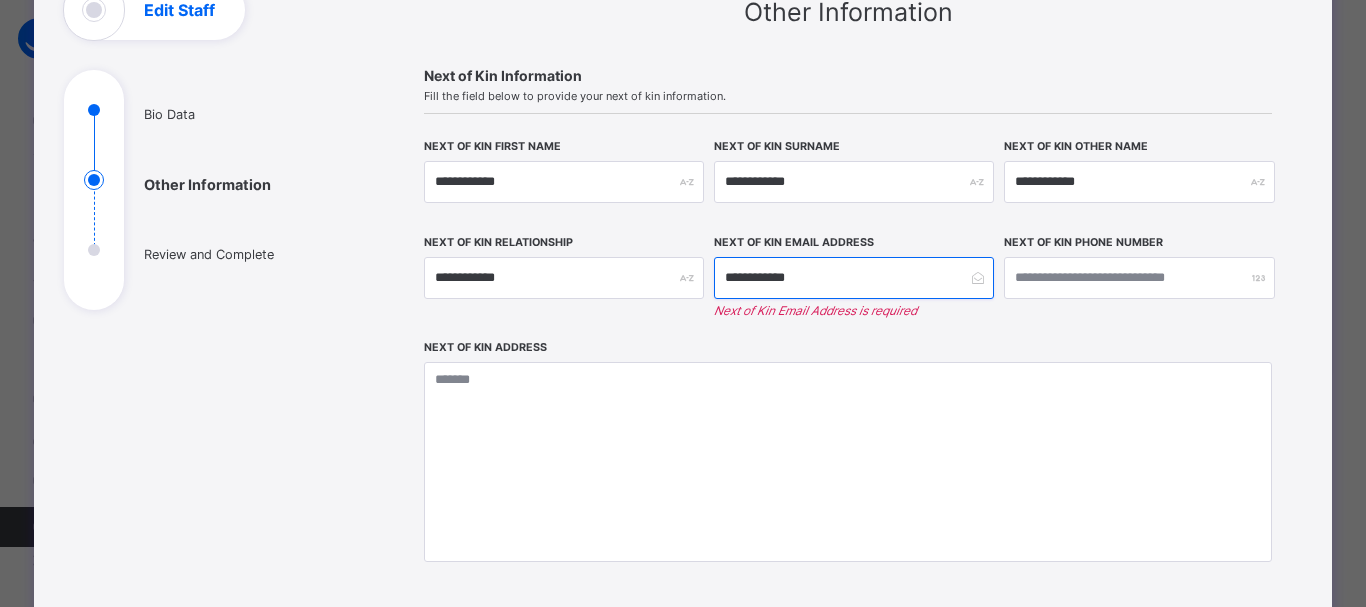 drag, startPoint x: 829, startPoint y: 278, endPoint x: 719, endPoint y: 283, distance: 110.11358 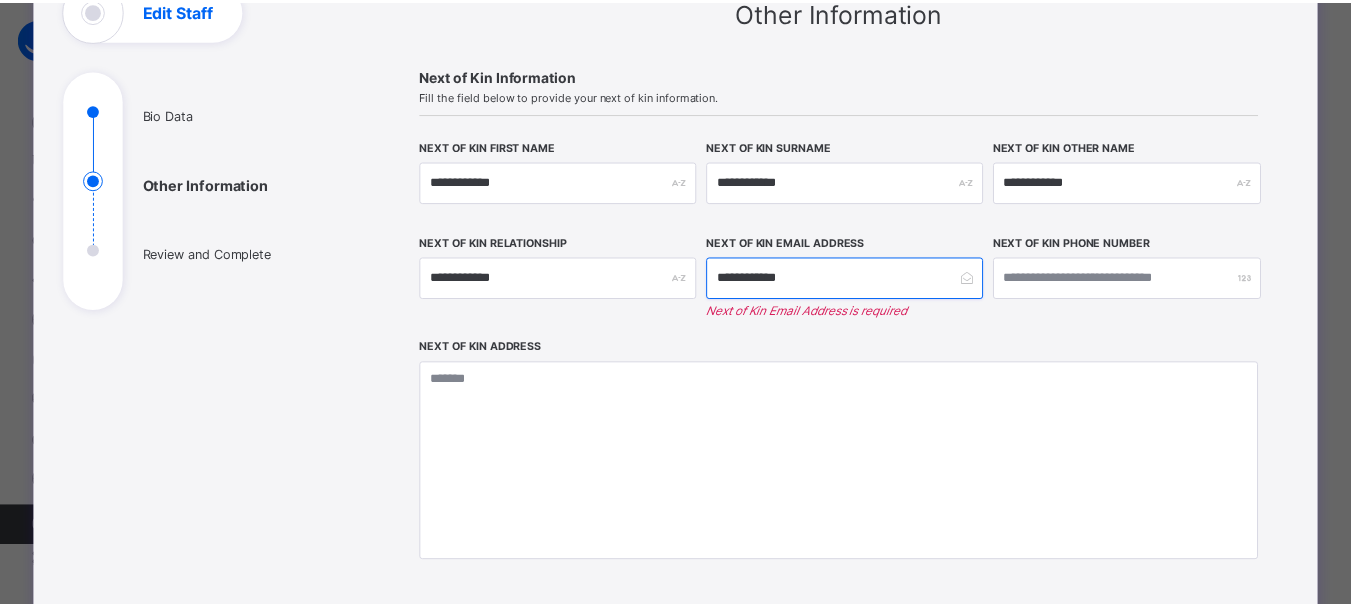 scroll, scrollTop: 0, scrollLeft: 0, axis: both 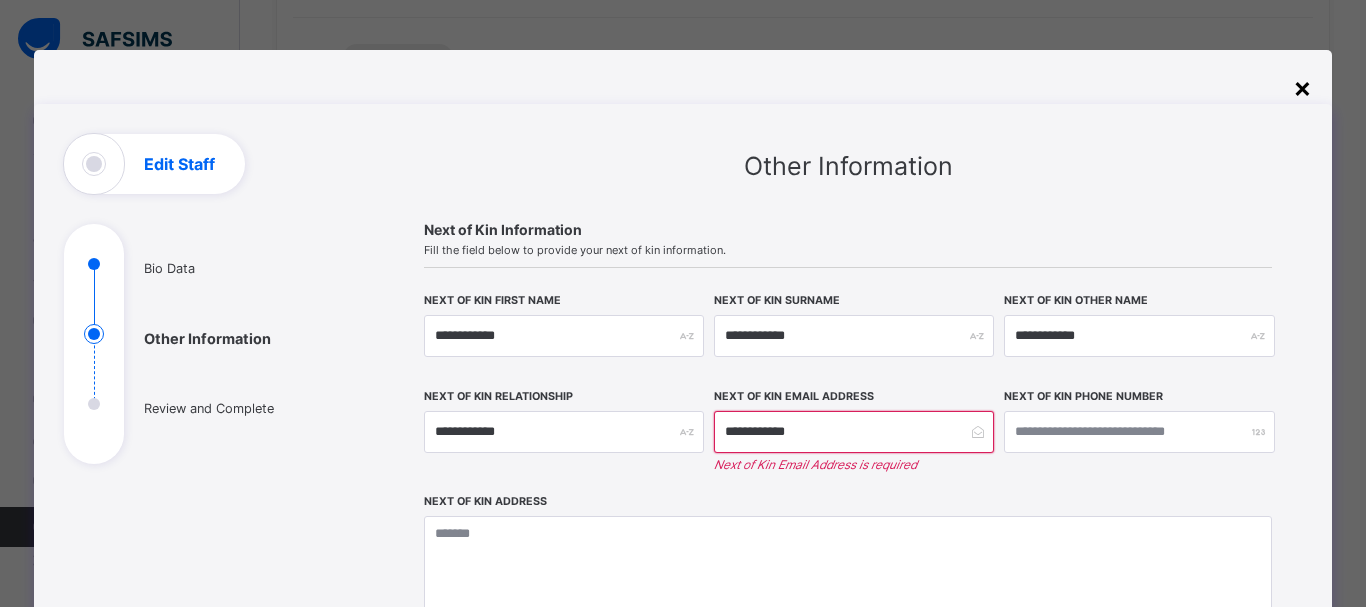 click on "×" at bounding box center [1302, 87] 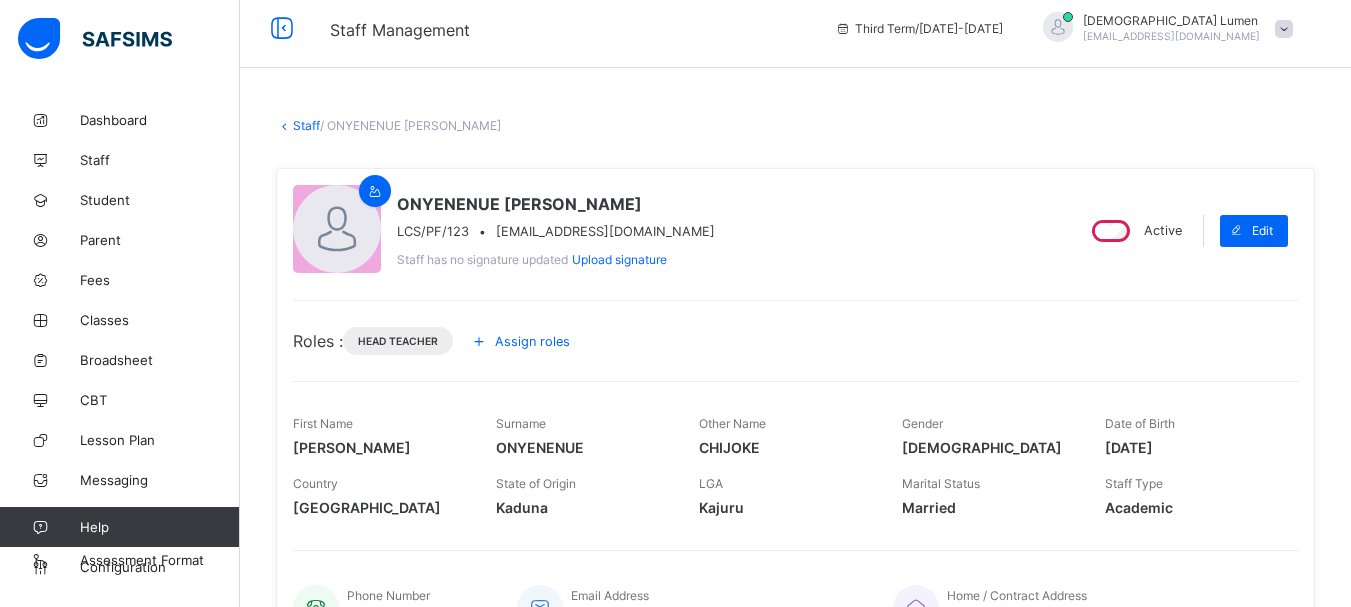 scroll, scrollTop: 0, scrollLeft: 0, axis: both 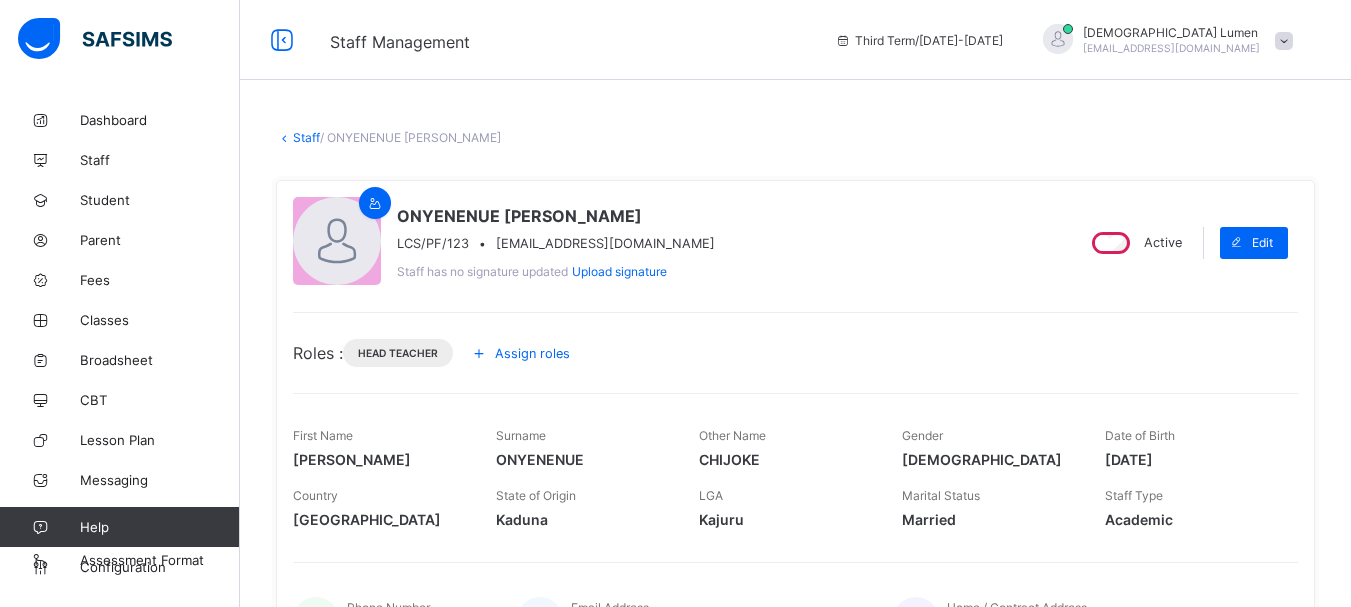 click at bounding box center [1284, 41] 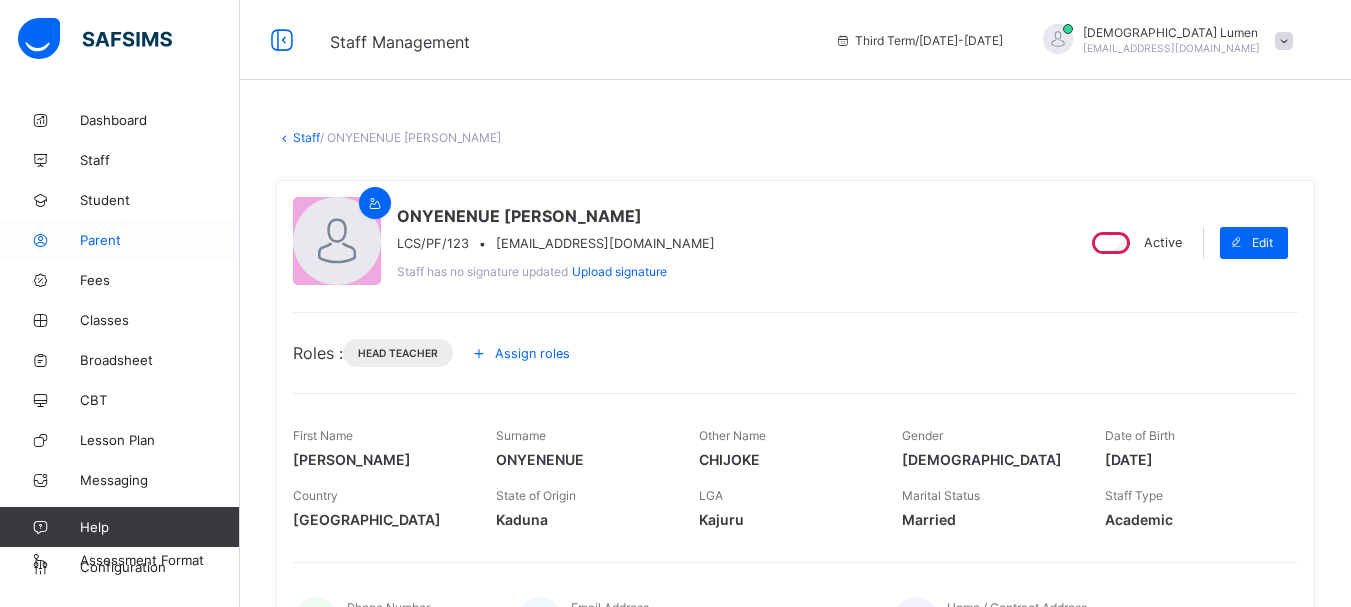 click on "Parent" at bounding box center [160, 240] 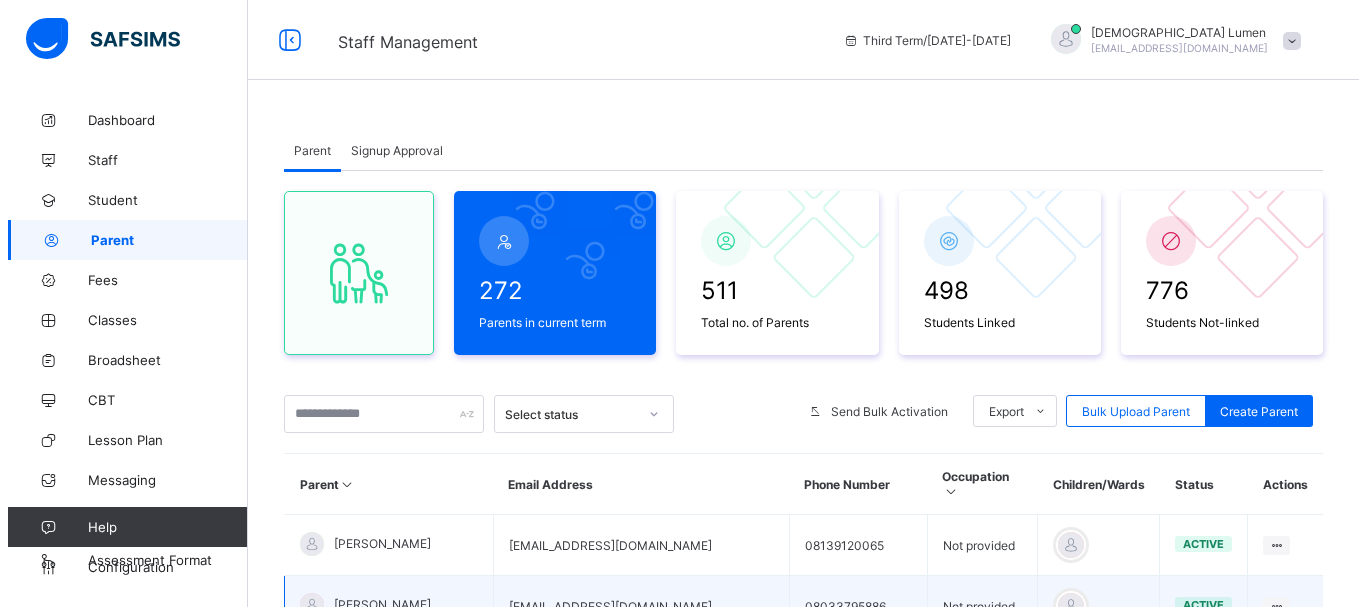 scroll, scrollTop: 214, scrollLeft: 0, axis: vertical 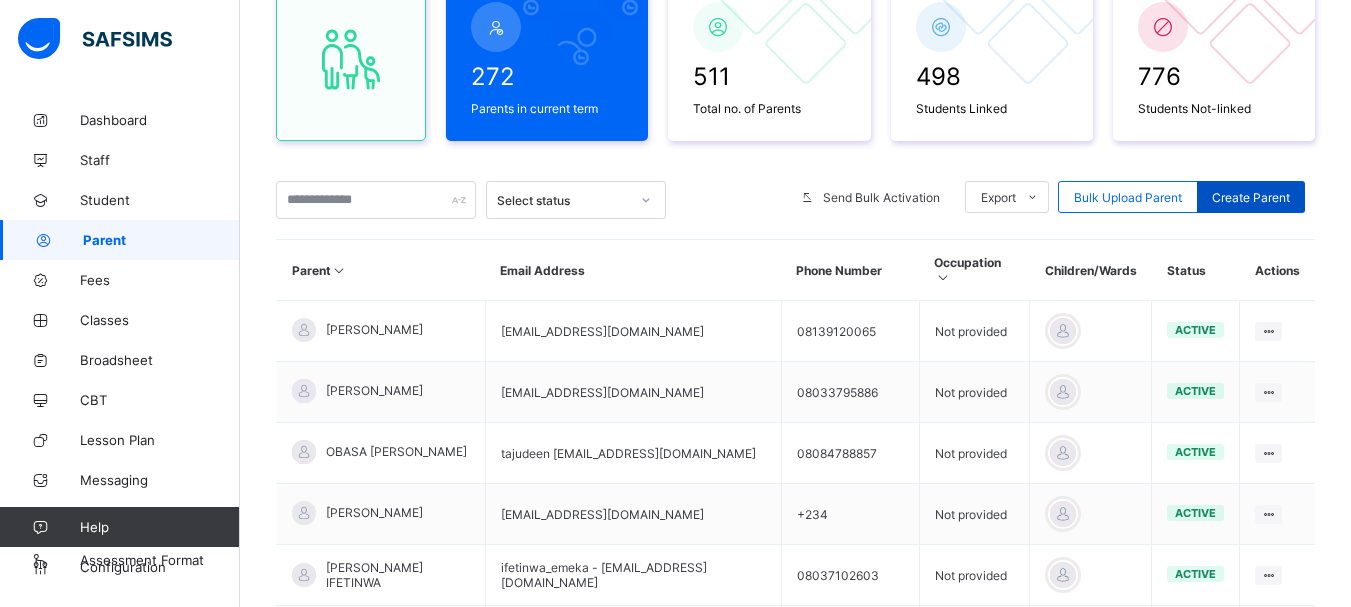 click on "Create Parent" at bounding box center (1251, 197) 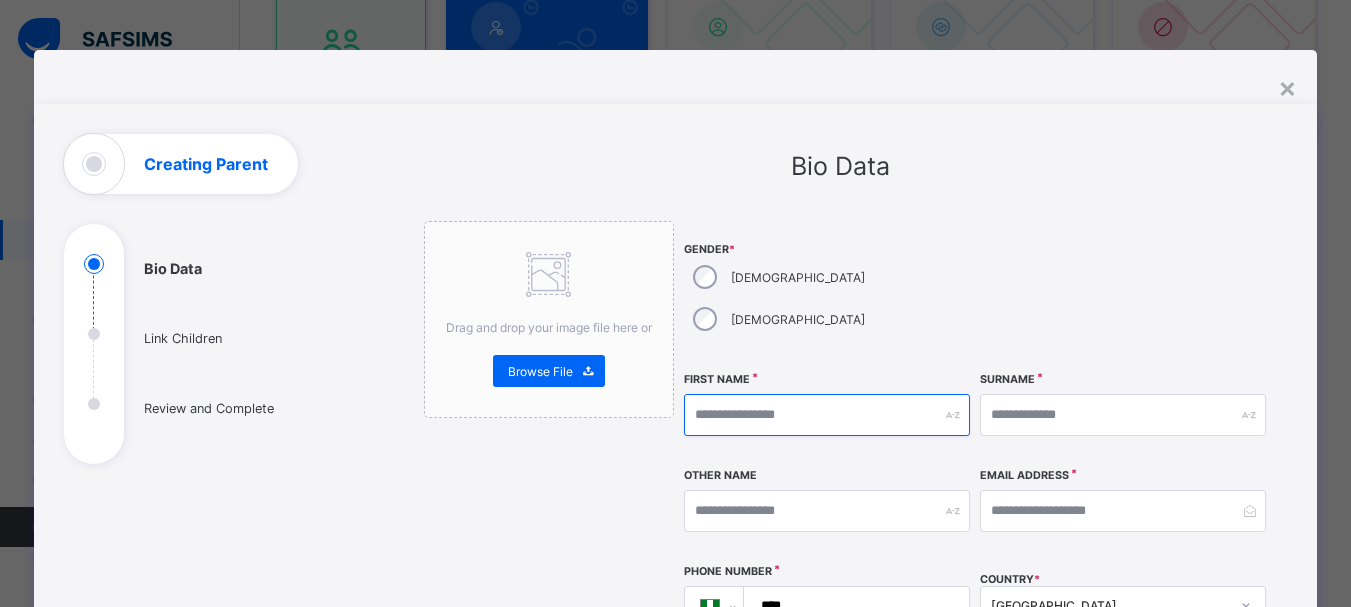 click at bounding box center (827, 415) 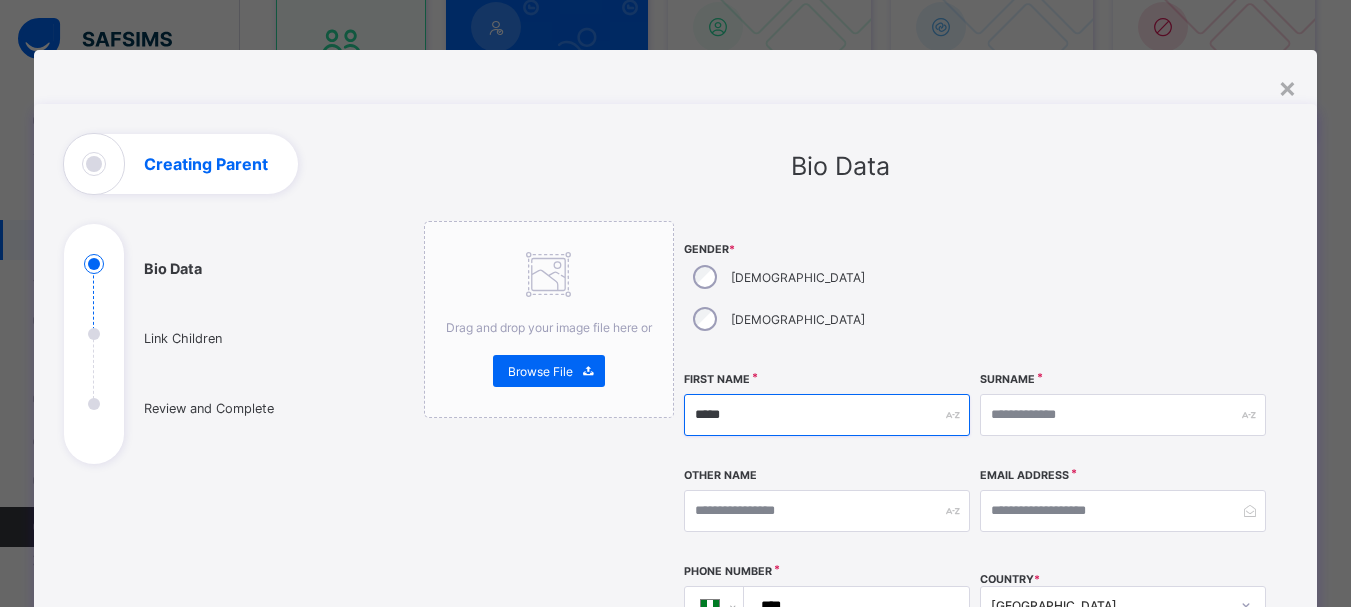 type on "****" 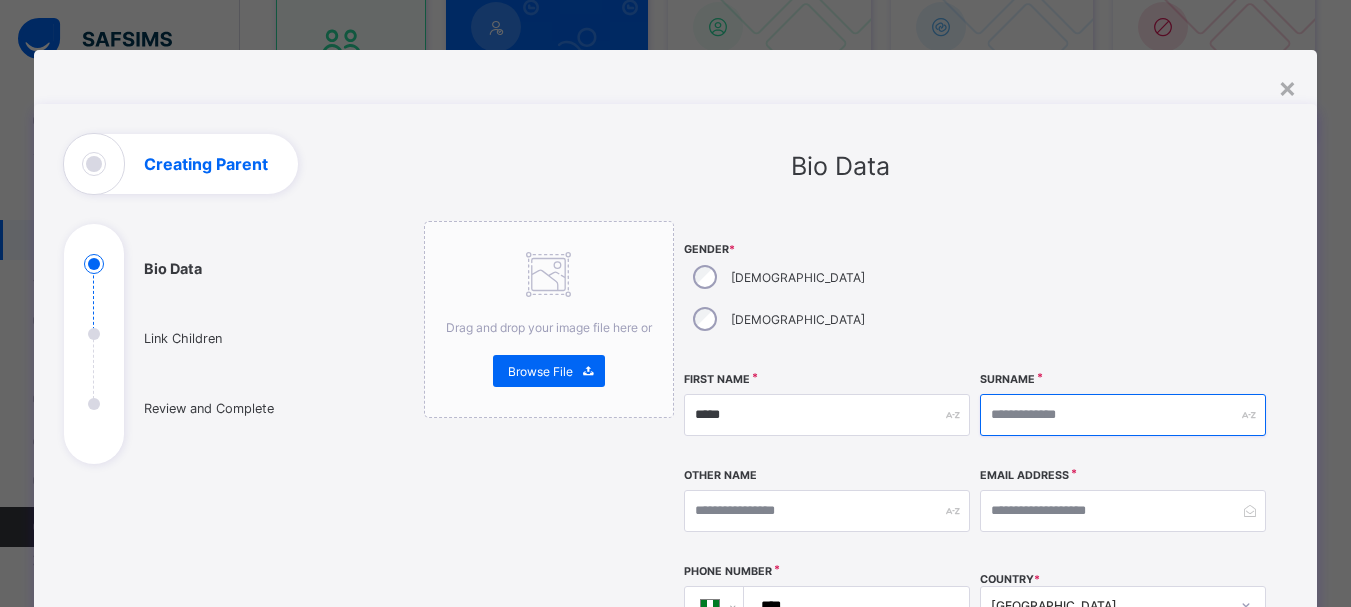 click at bounding box center [1123, 415] 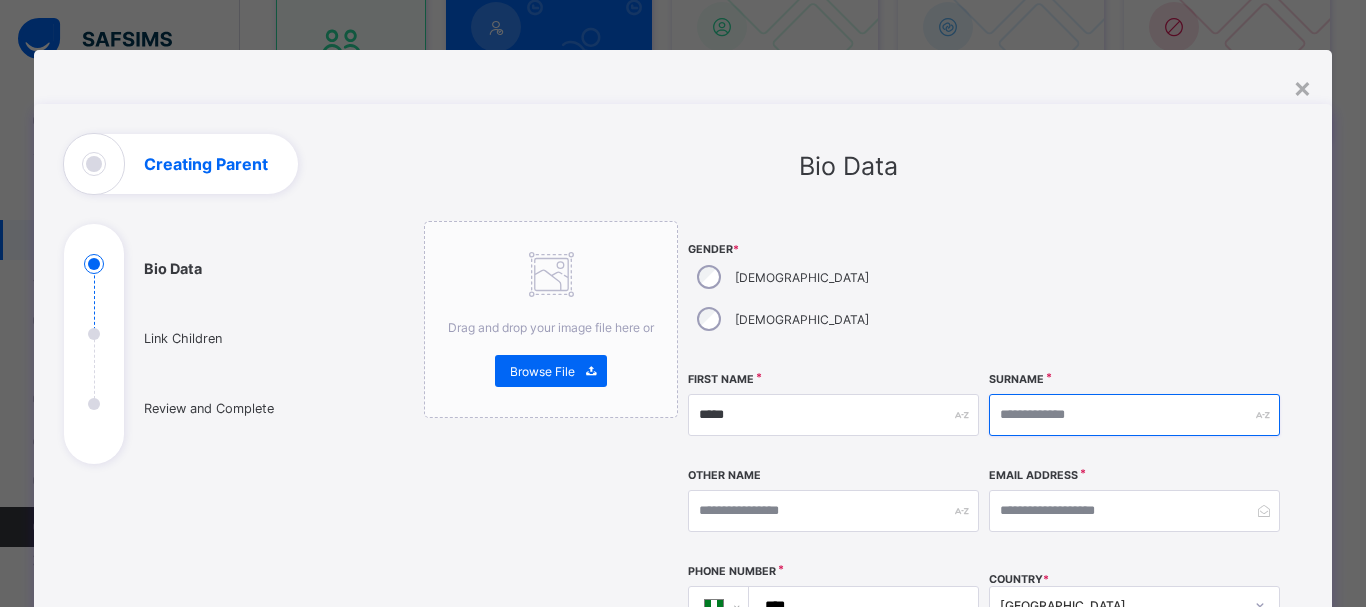 type on "******" 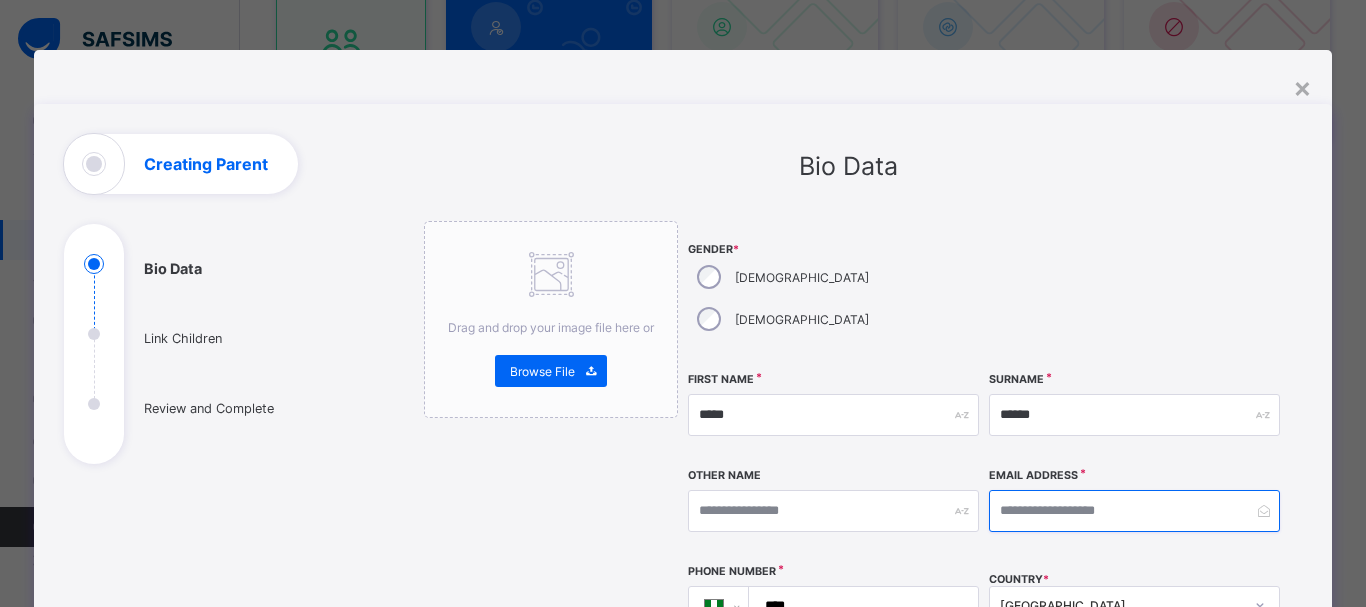 type on "**********" 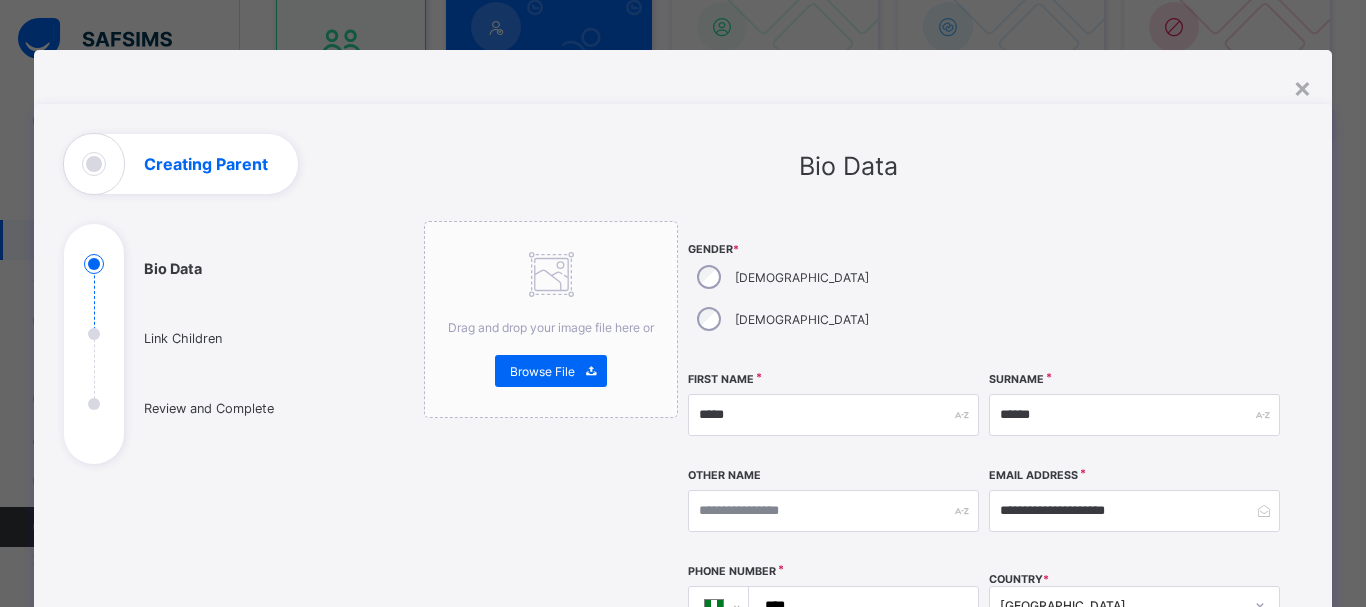 type on "*****" 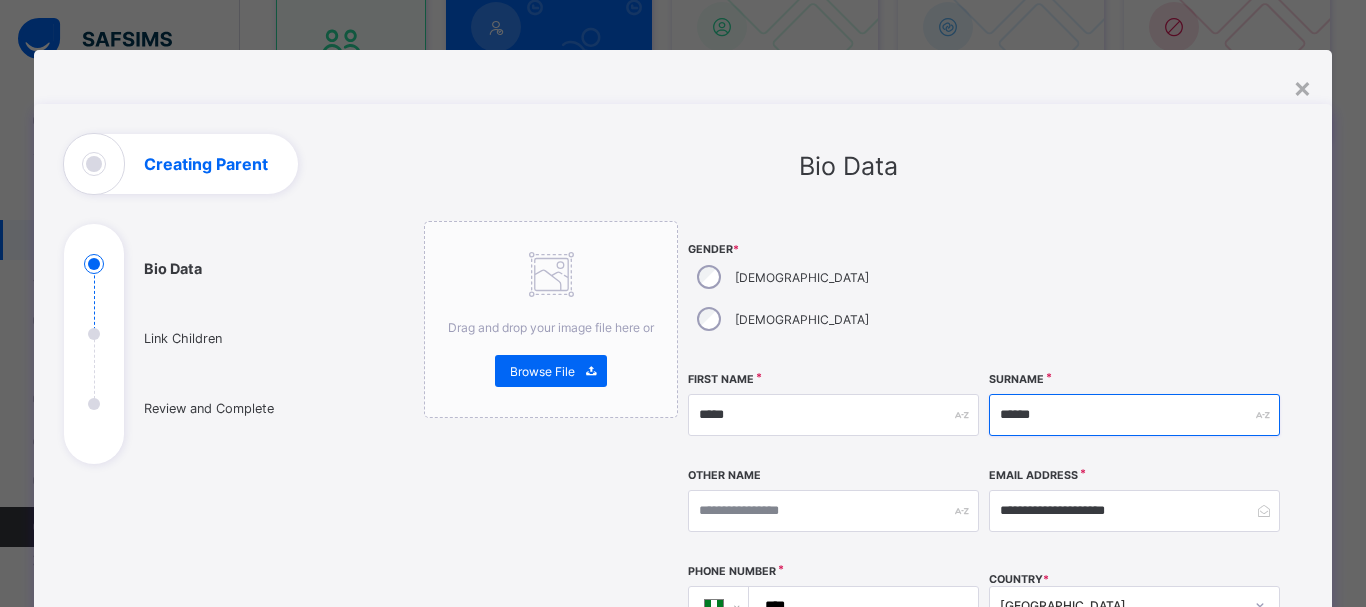 scroll, scrollTop: 119, scrollLeft: 0, axis: vertical 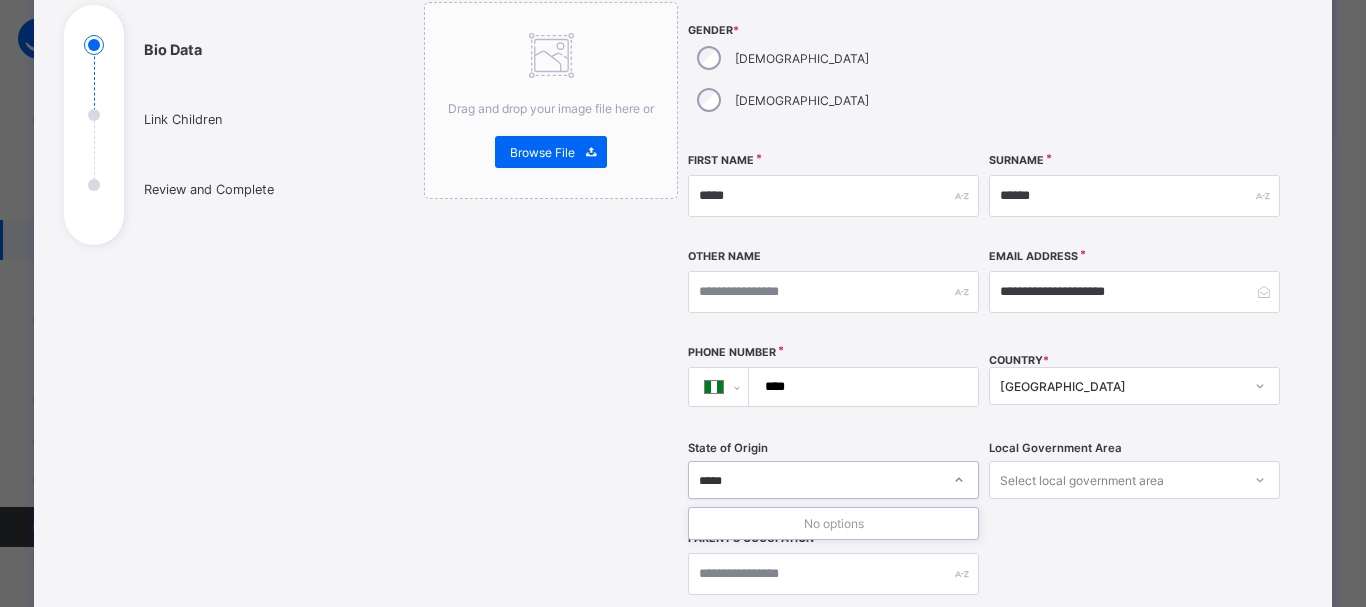 click on "[GEOGRAPHIC_DATA]" at bounding box center [1134, 386] 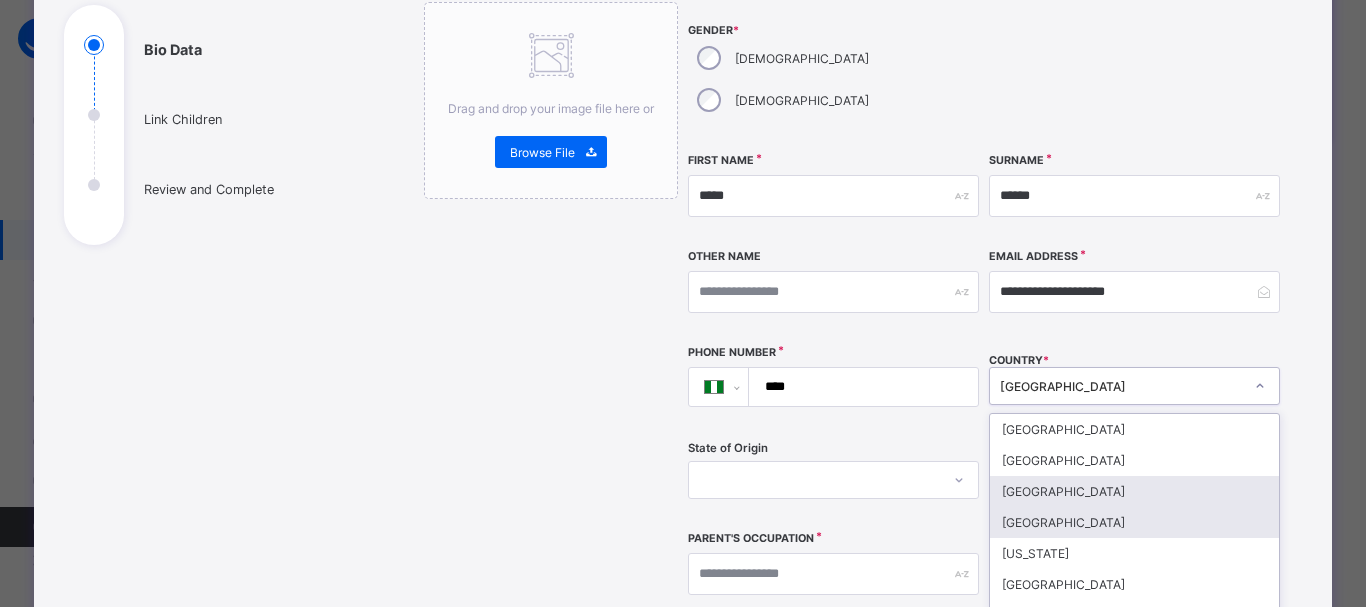 scroll, scrollTop: 293, scrollLeft: 0, axis: vertical 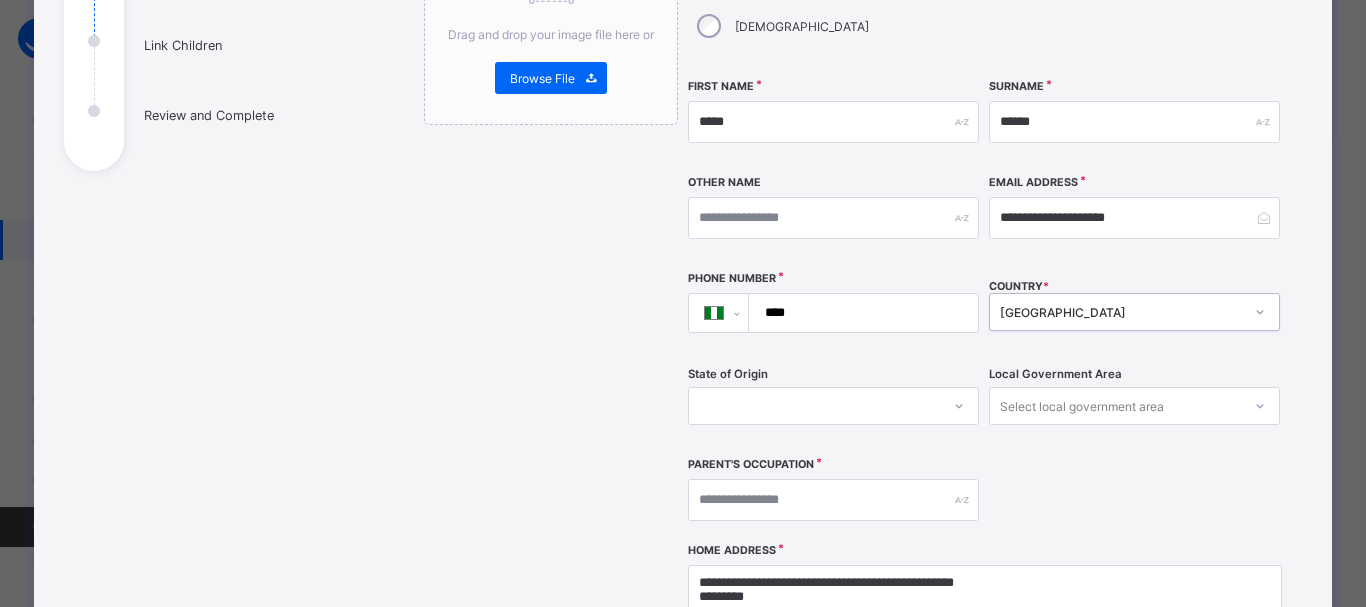 click on "[GEOGRAPHIC_DATA]" at bounding box center (1121, 312) 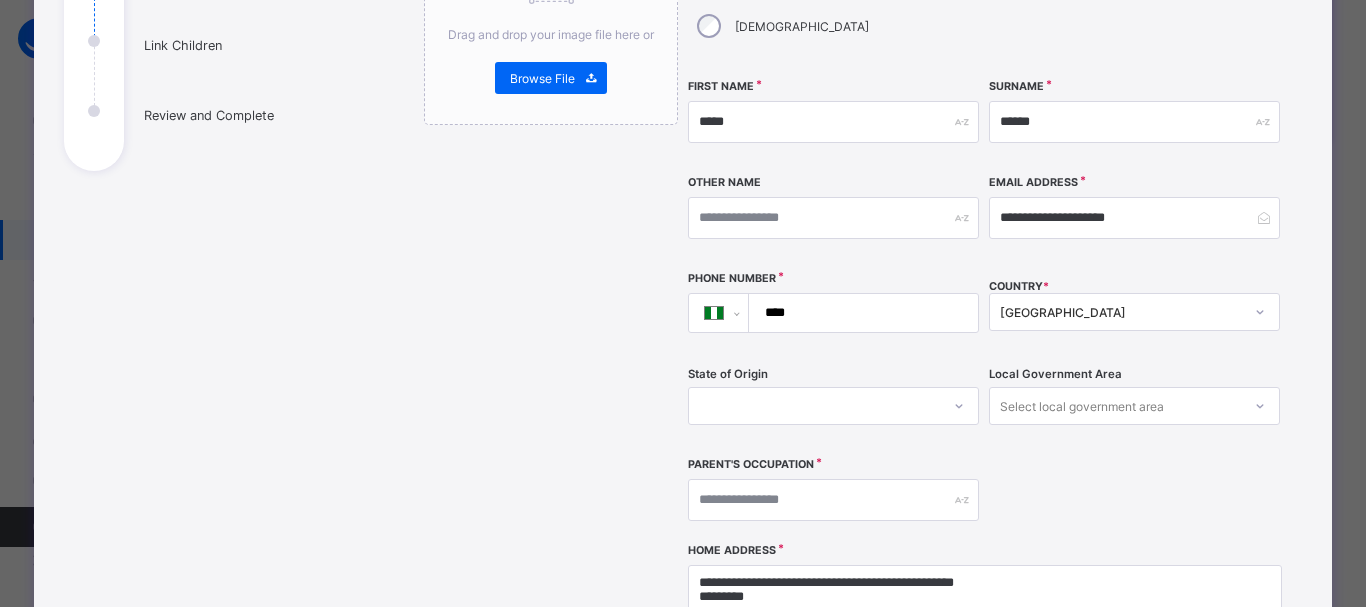 type on "**********" 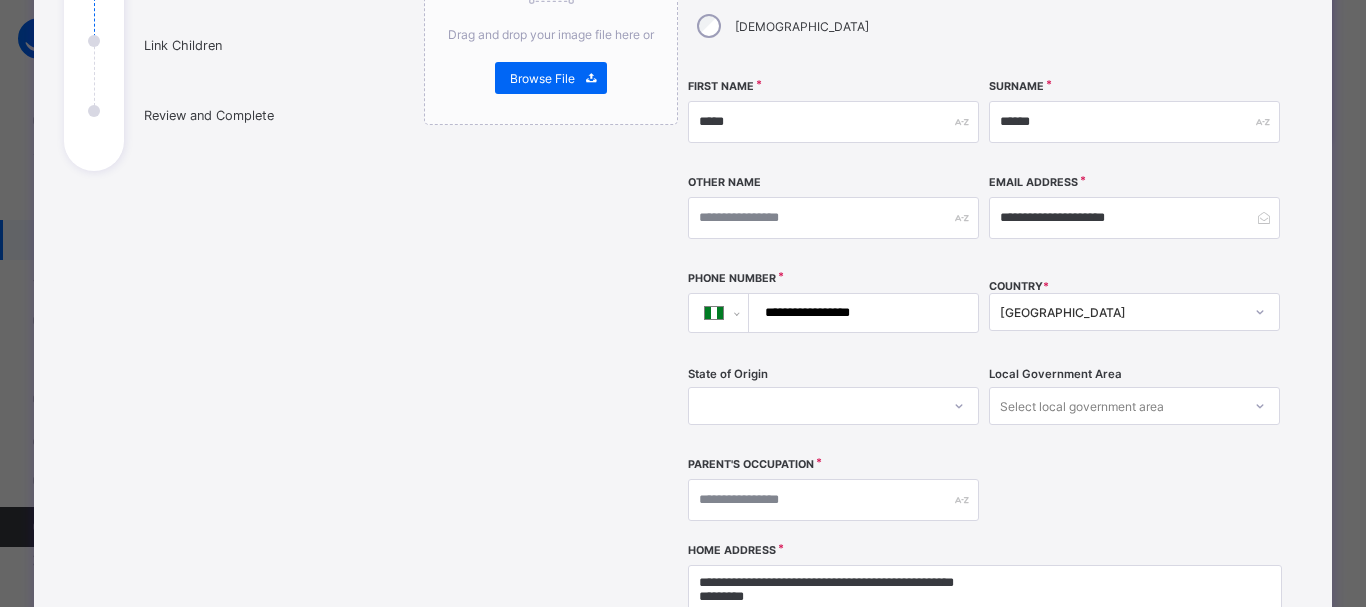 type on "*****" 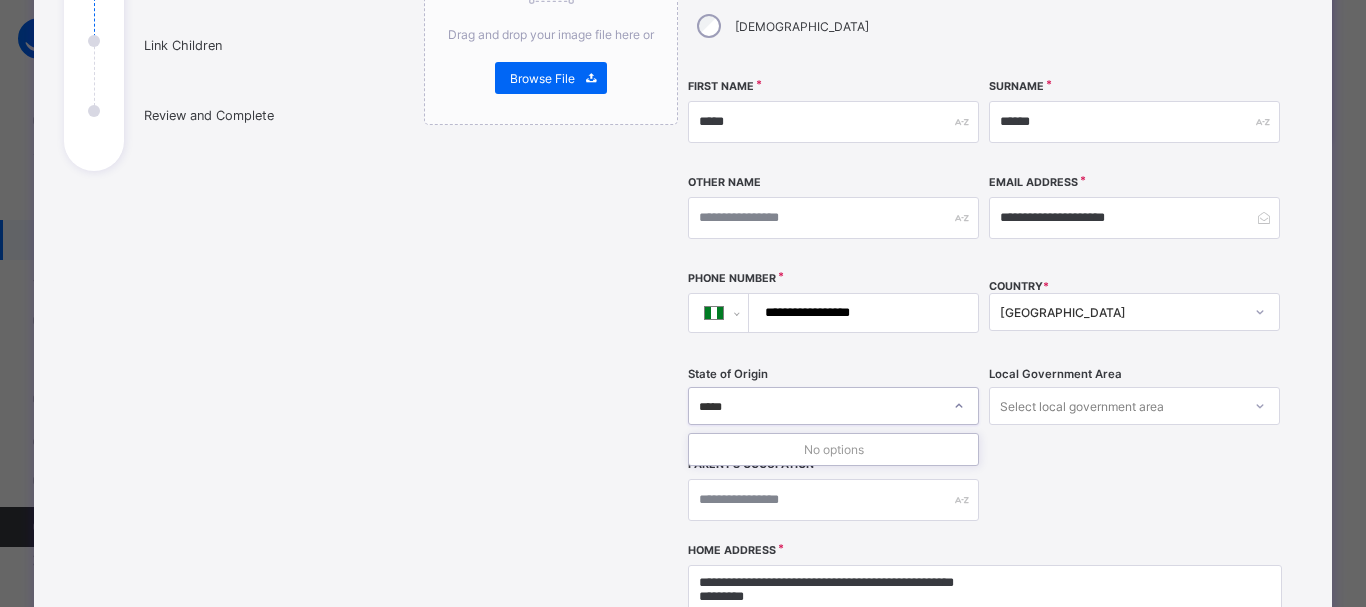 scroll, scrollTop: 0, scrollLeft: 0, axis: both 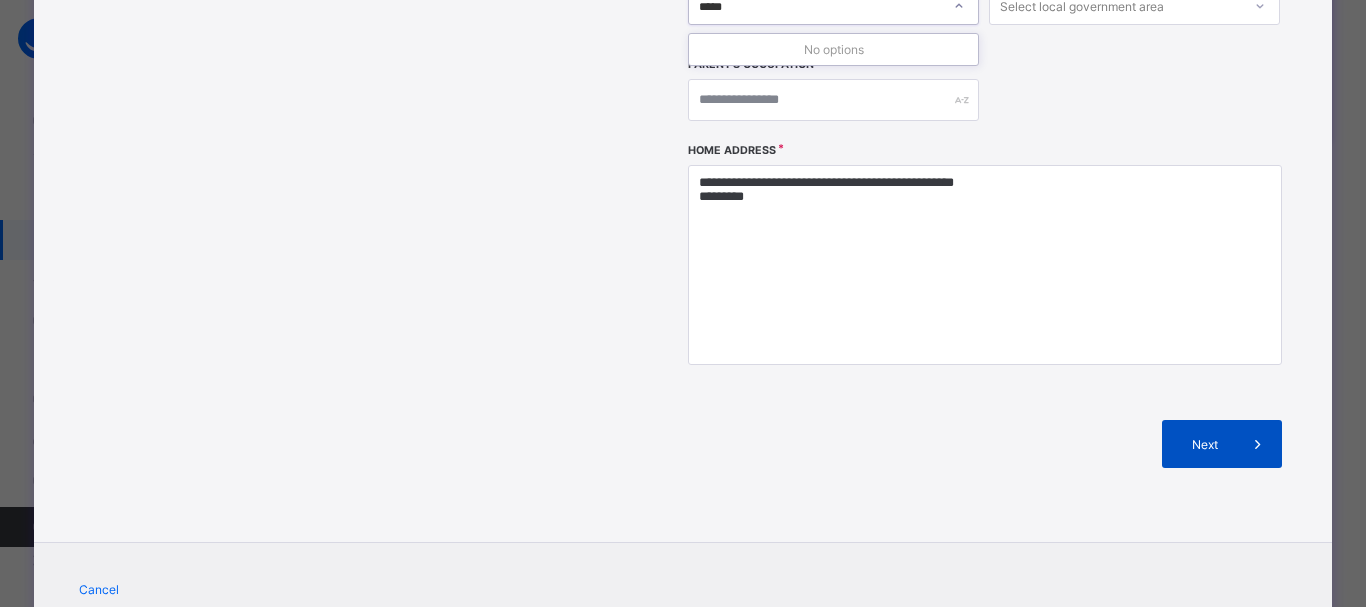 click at bounding box center [1258, 444] 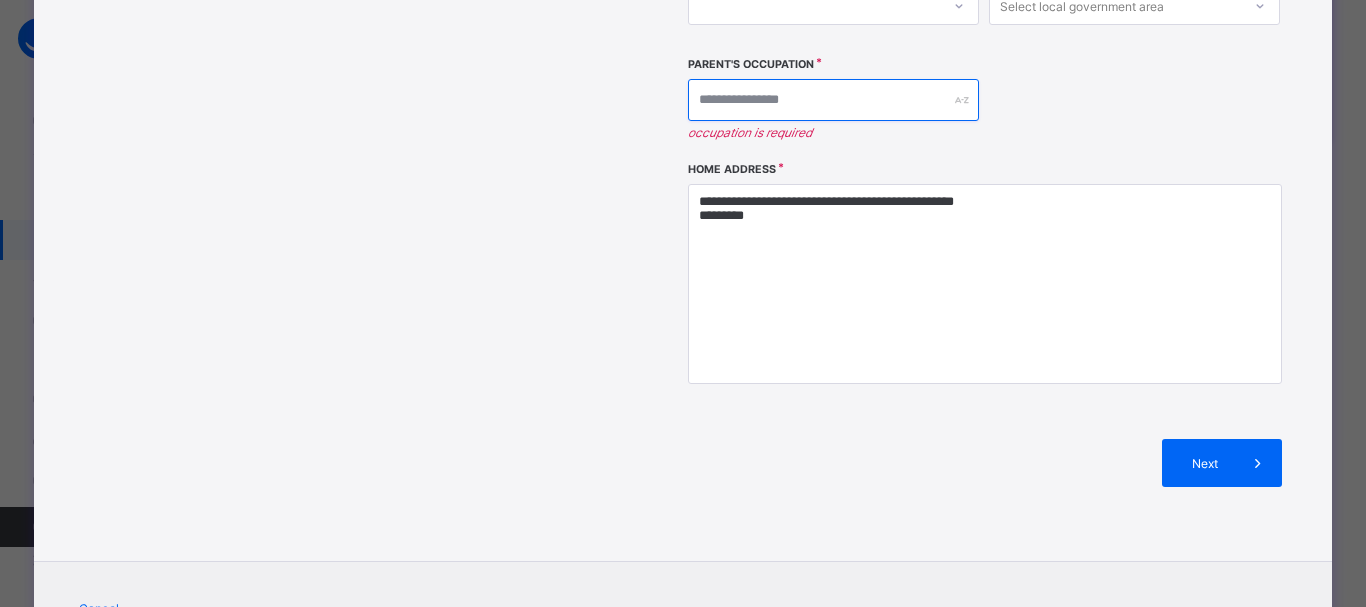 click at bounding box center [833, 100] 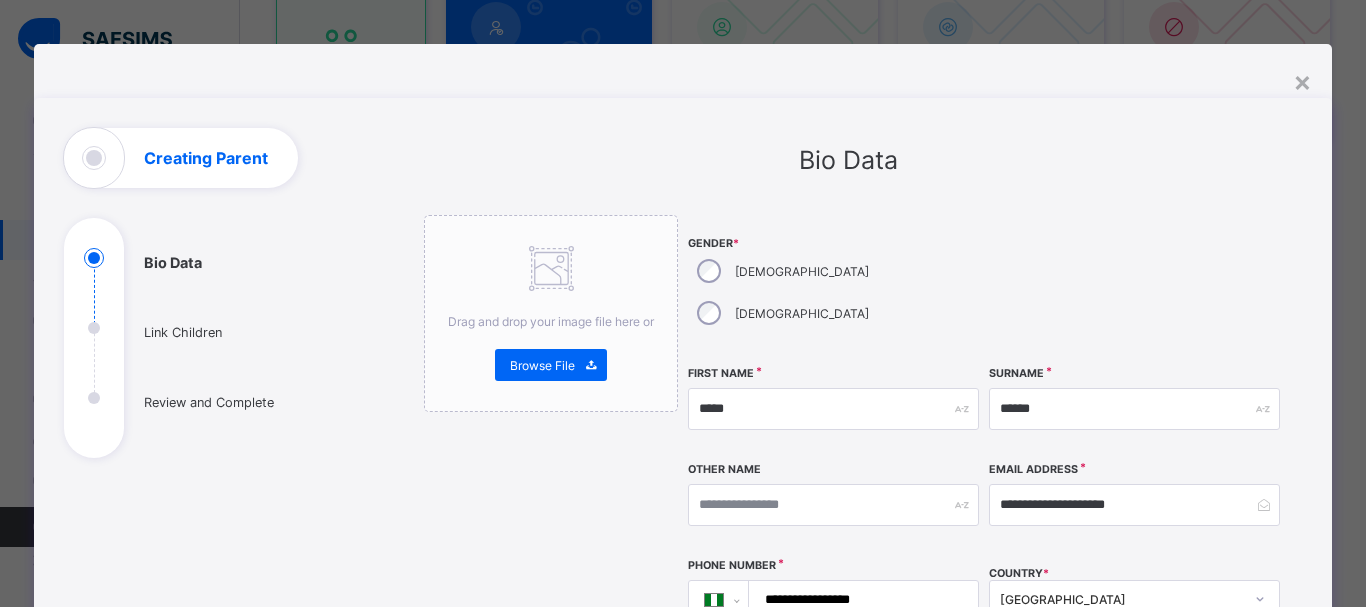 scroll, scrollTop: 0, scrollLeft: 0, axis: both 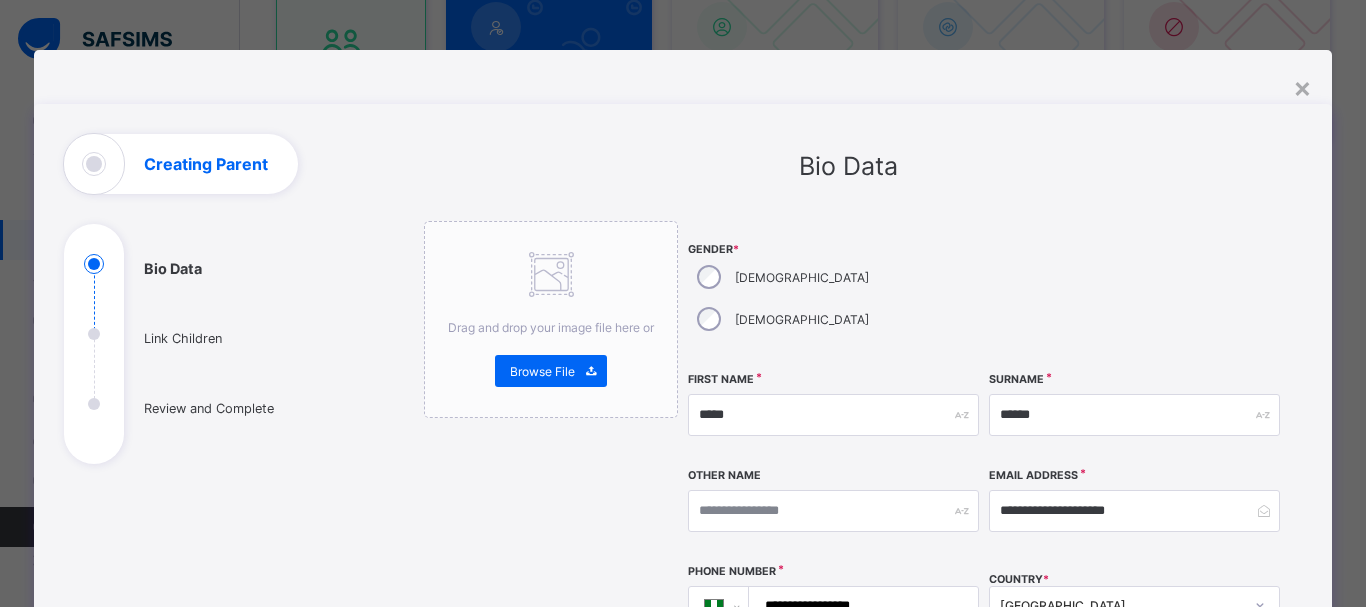type on "***" 